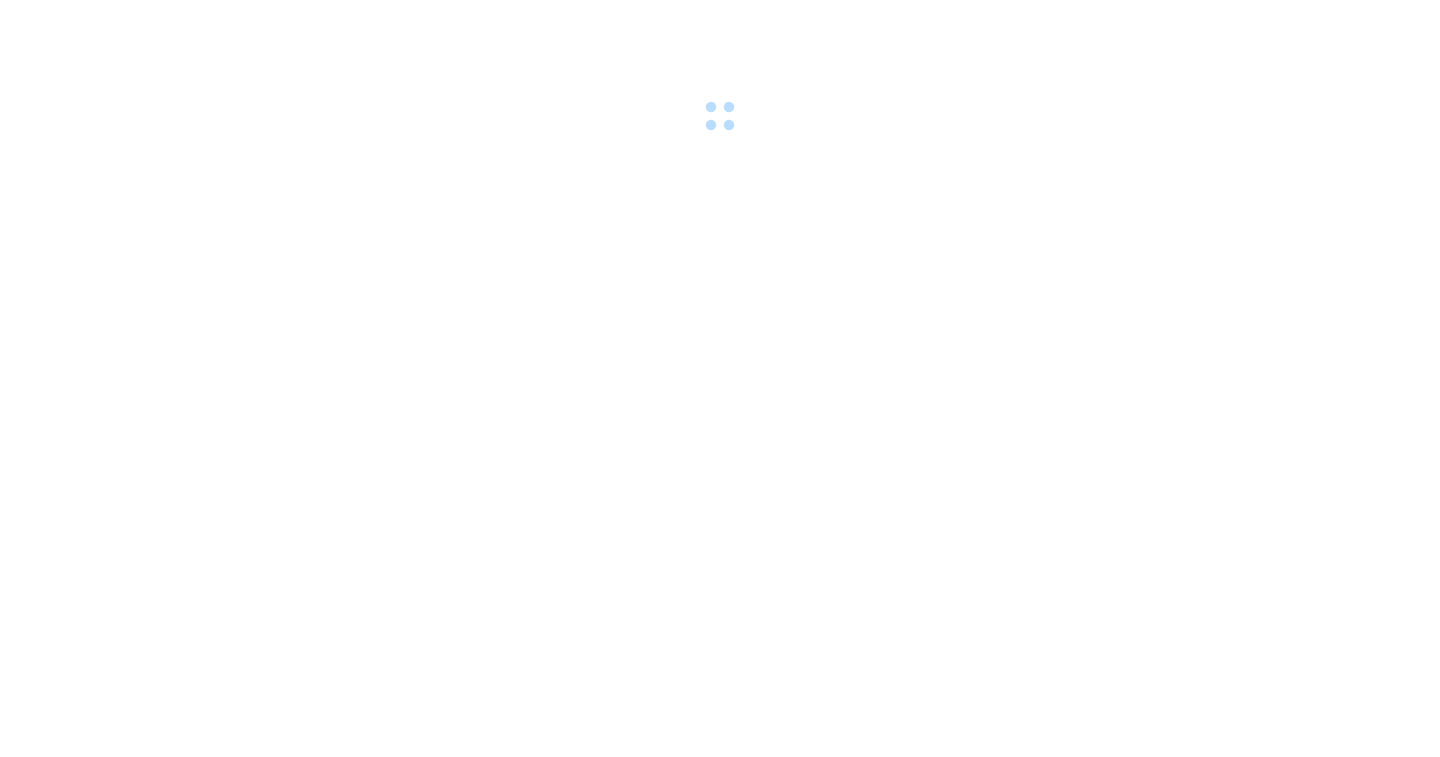 scroll, scrollTop: 0, scrollLeft: 0, axis: both 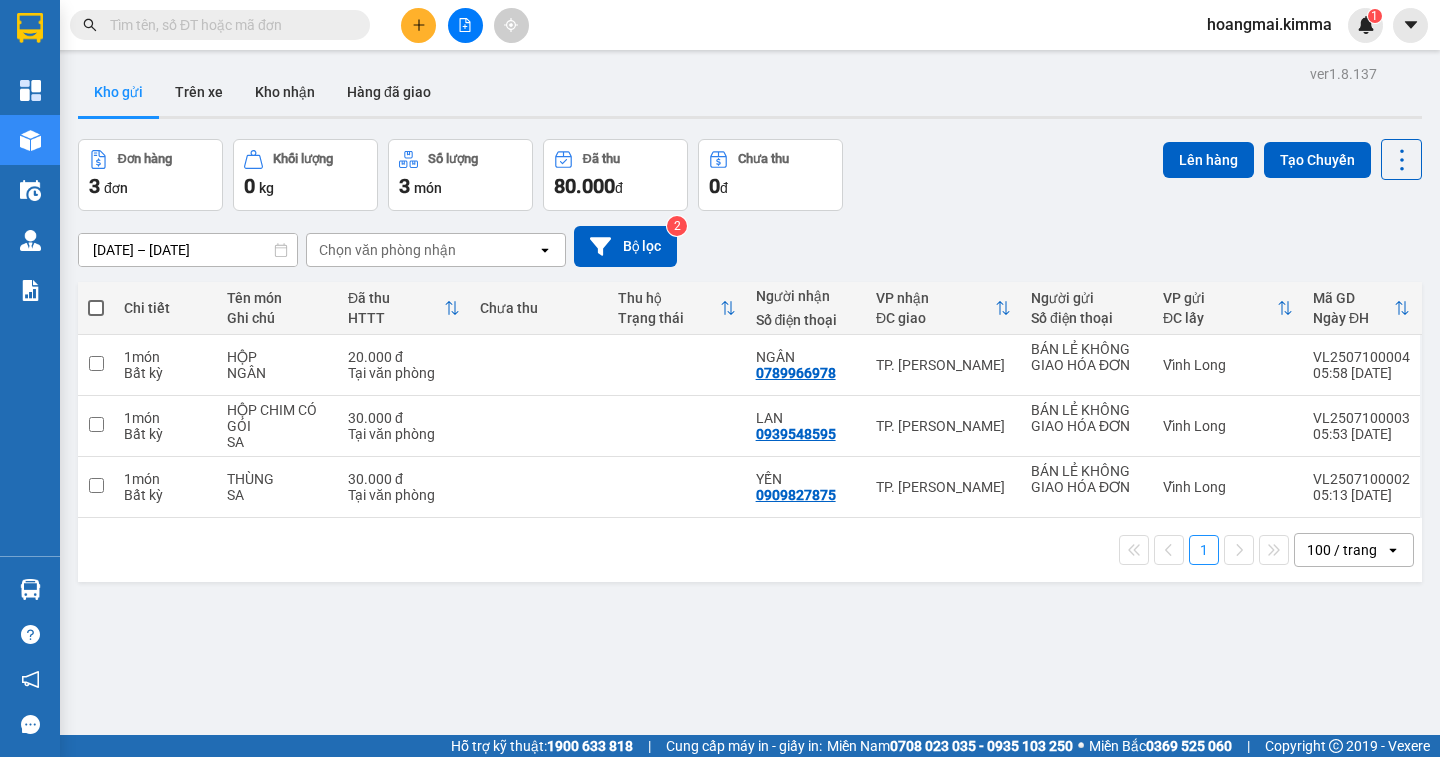 click at bounding box center [96, 308] 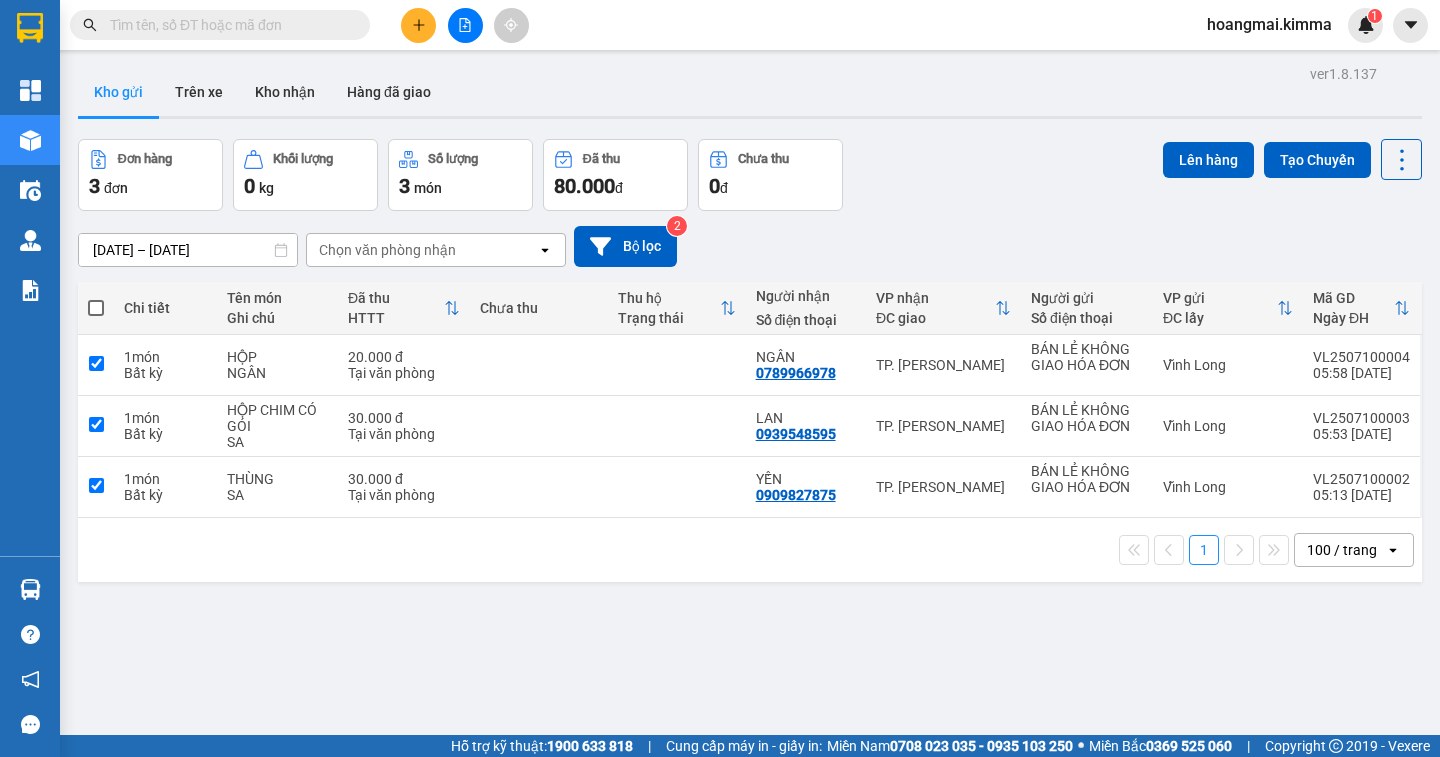 checkbox on "true" 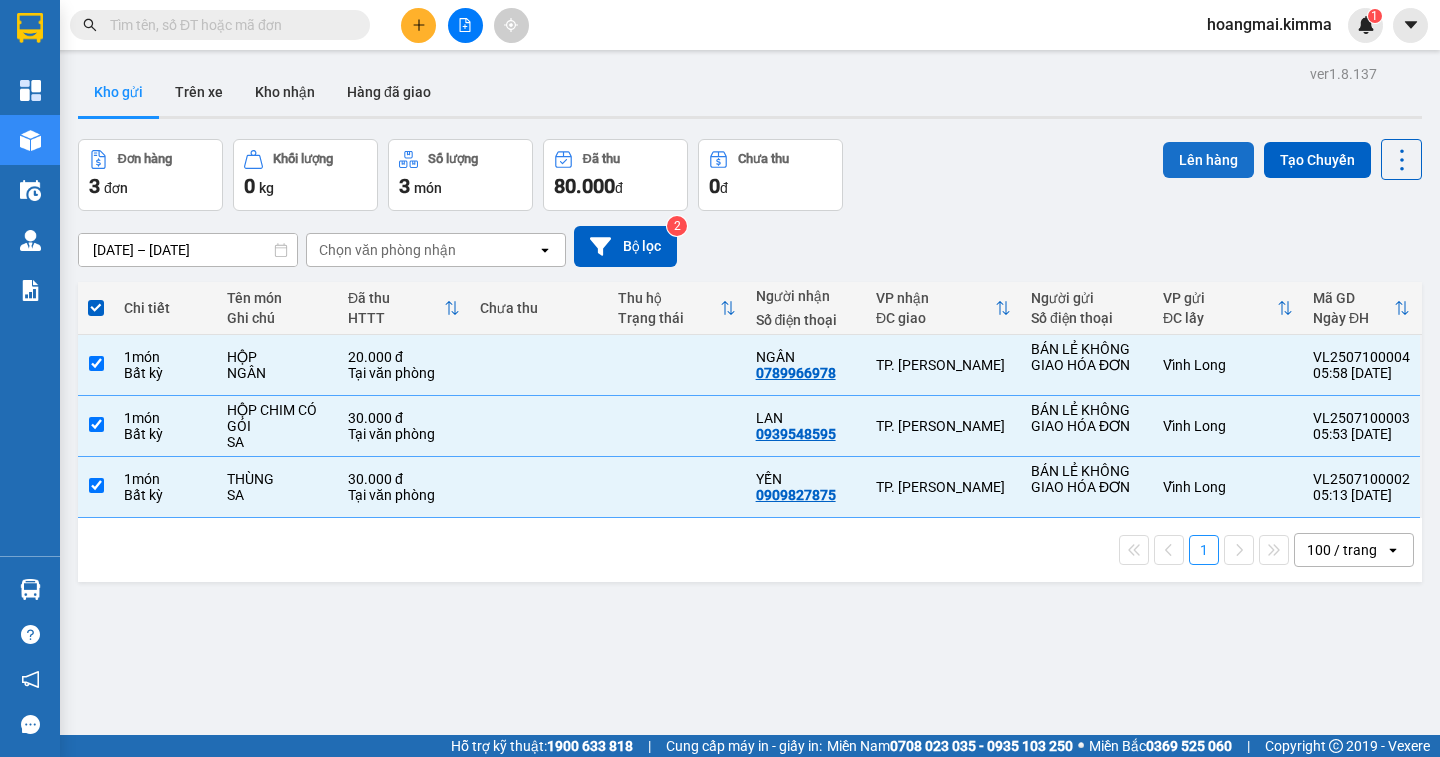 click on "Lên hàng" at bounding box center [1208, 160] 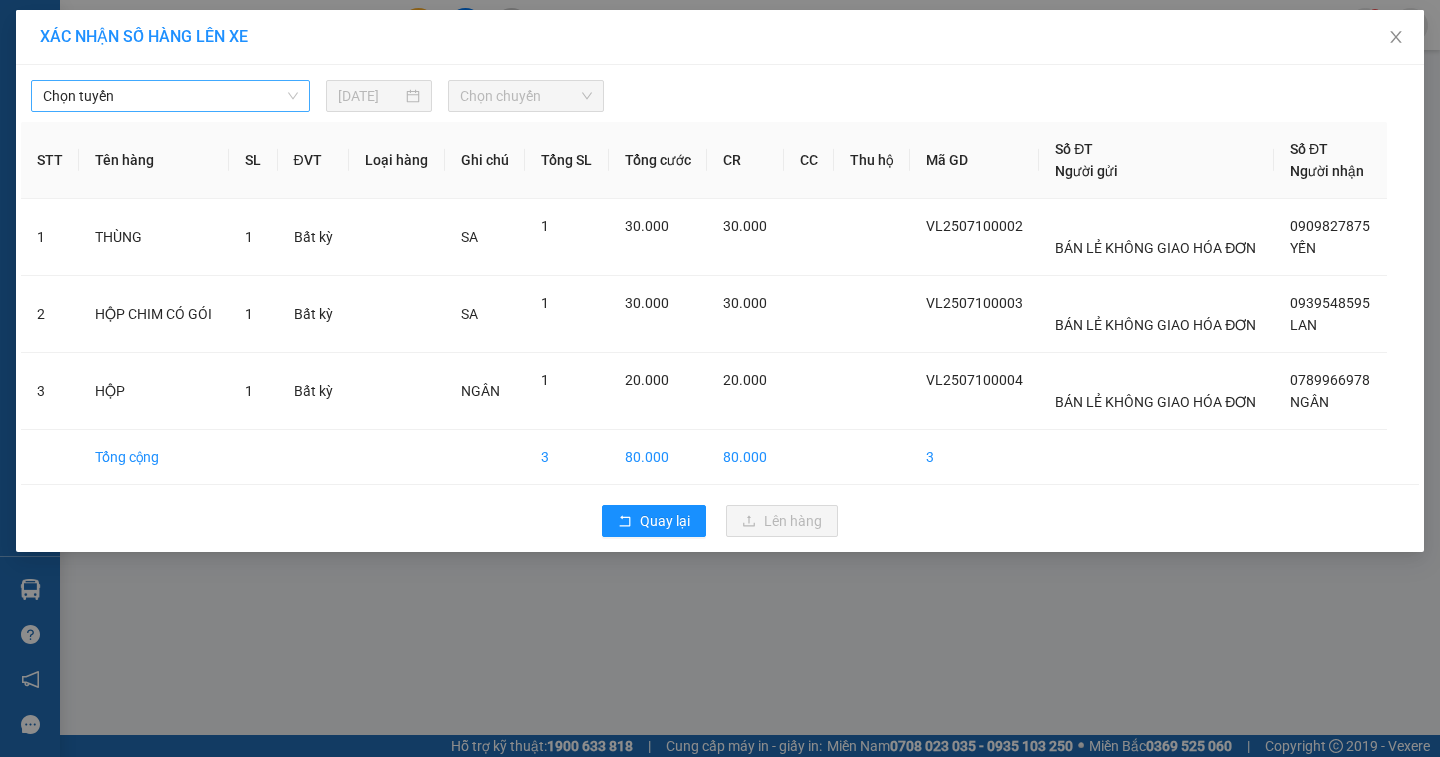 click on "Chọn tuyến" at bounding box center [170, 96] 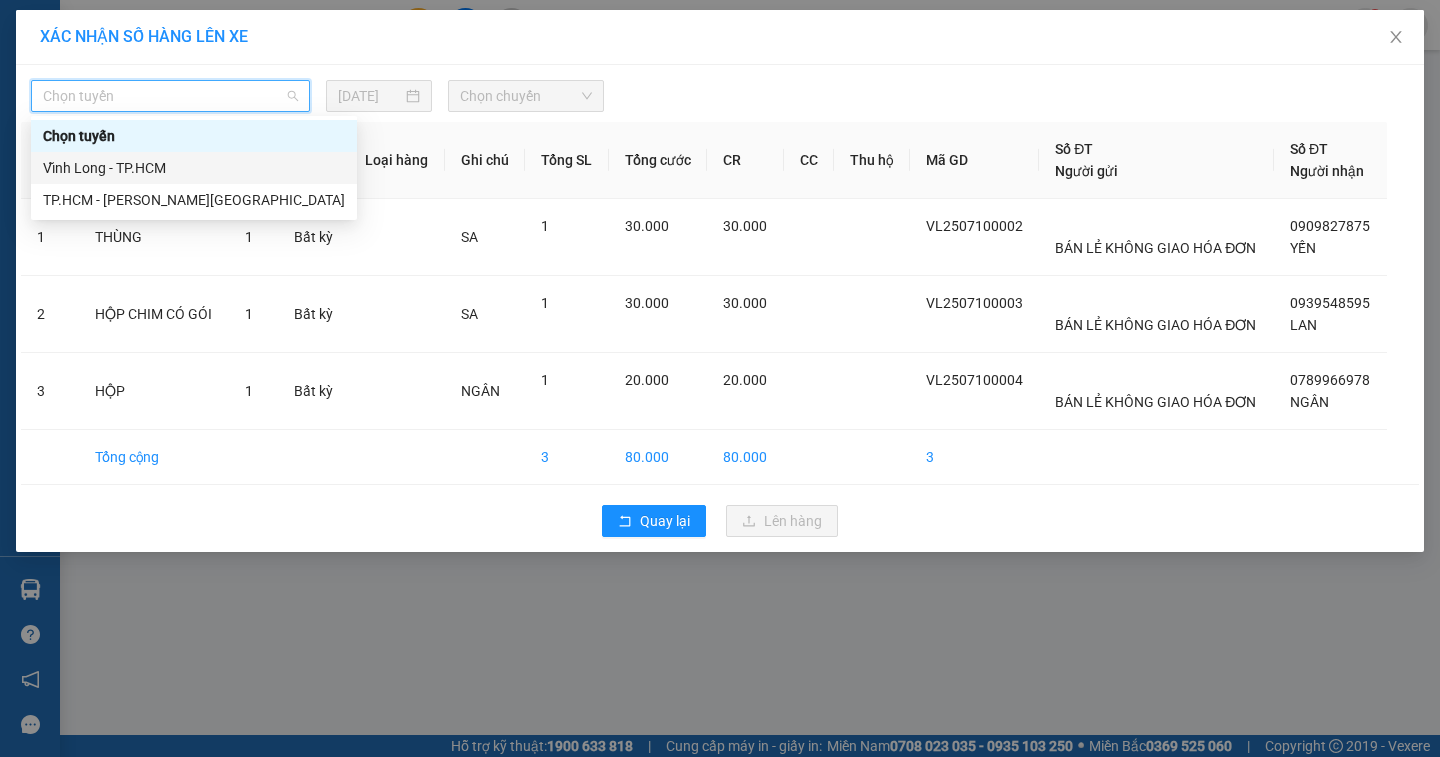 click on "Vĩnh Long - TP.HCM" at bounding box center [194, 168] 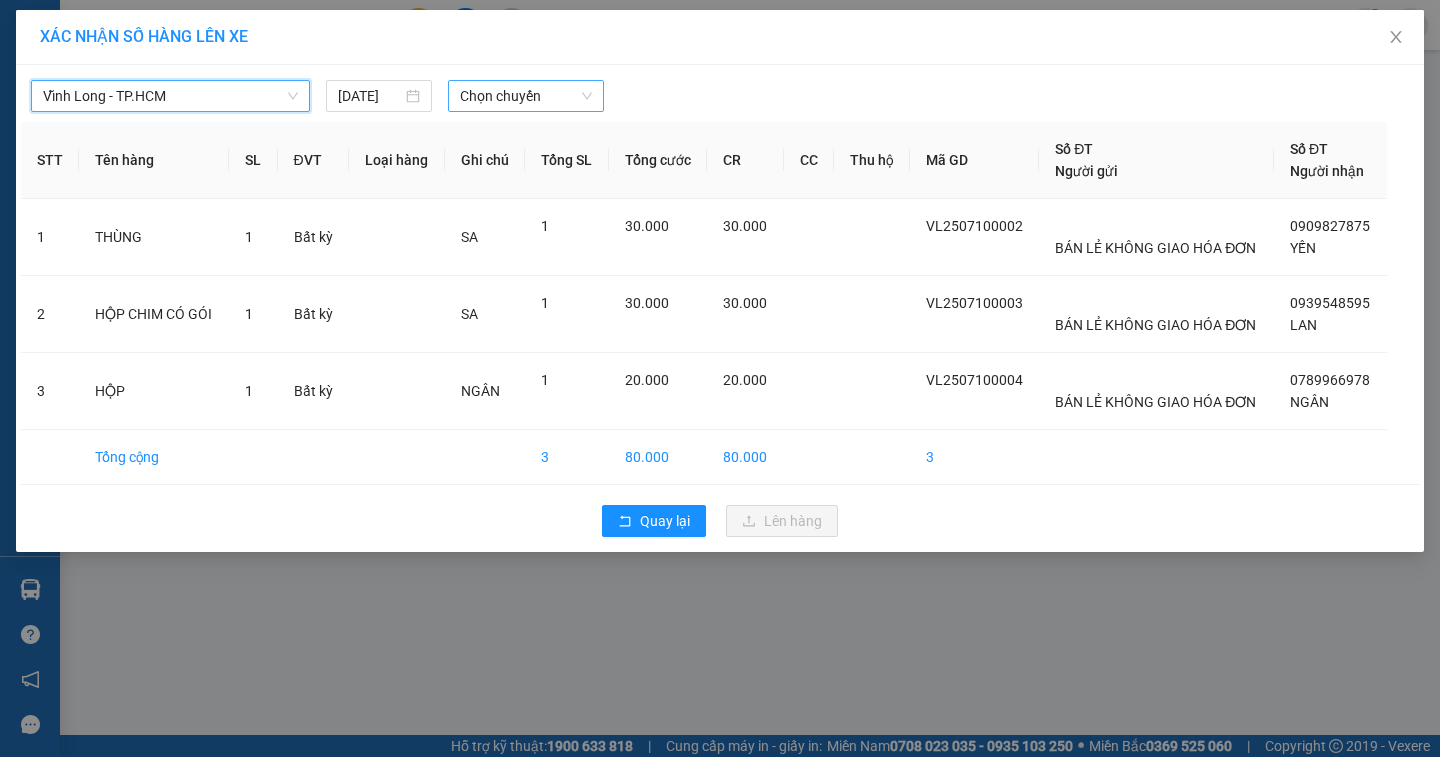 click on "Chọn chuyến" at bounding box center (526, 96) 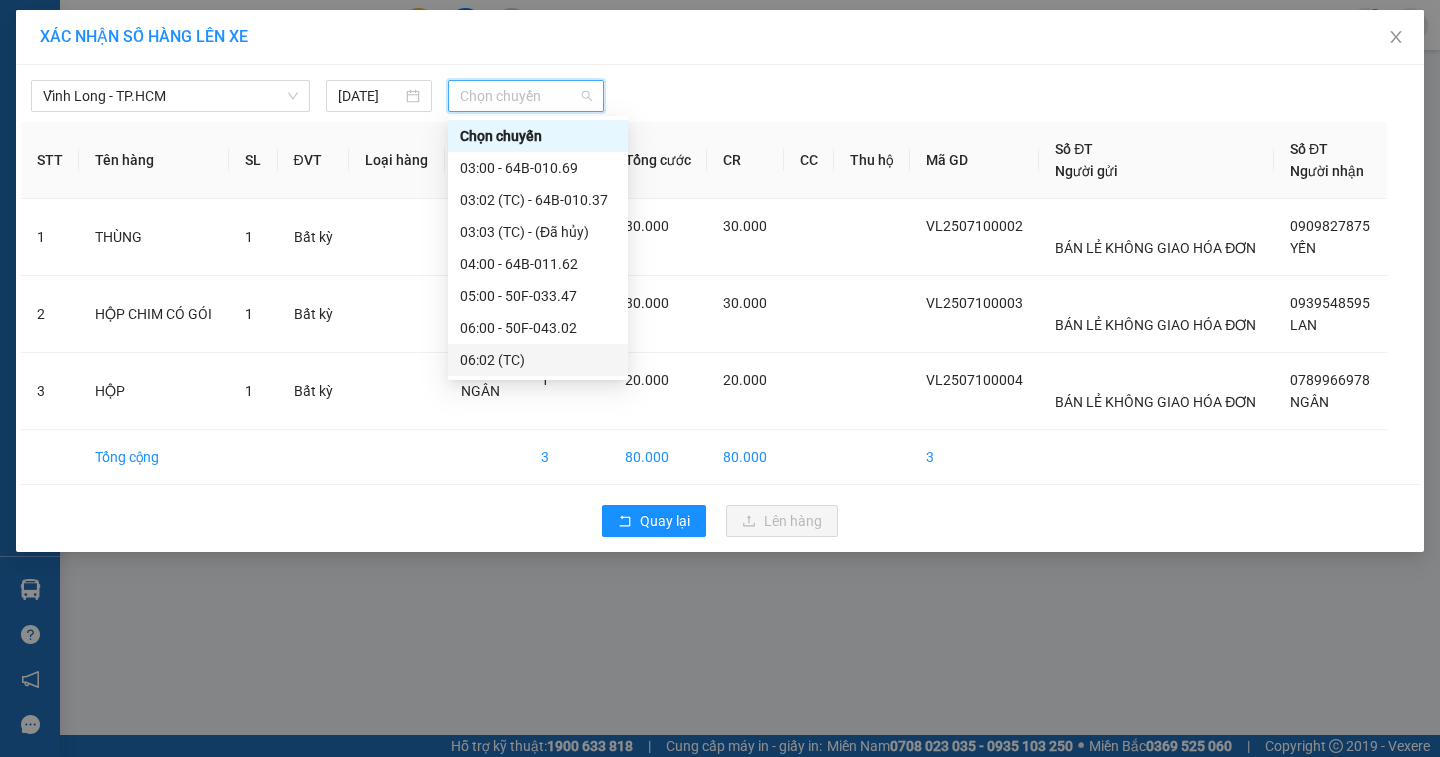 click on "06:02   (TC)" at bounding box center (538, 360) 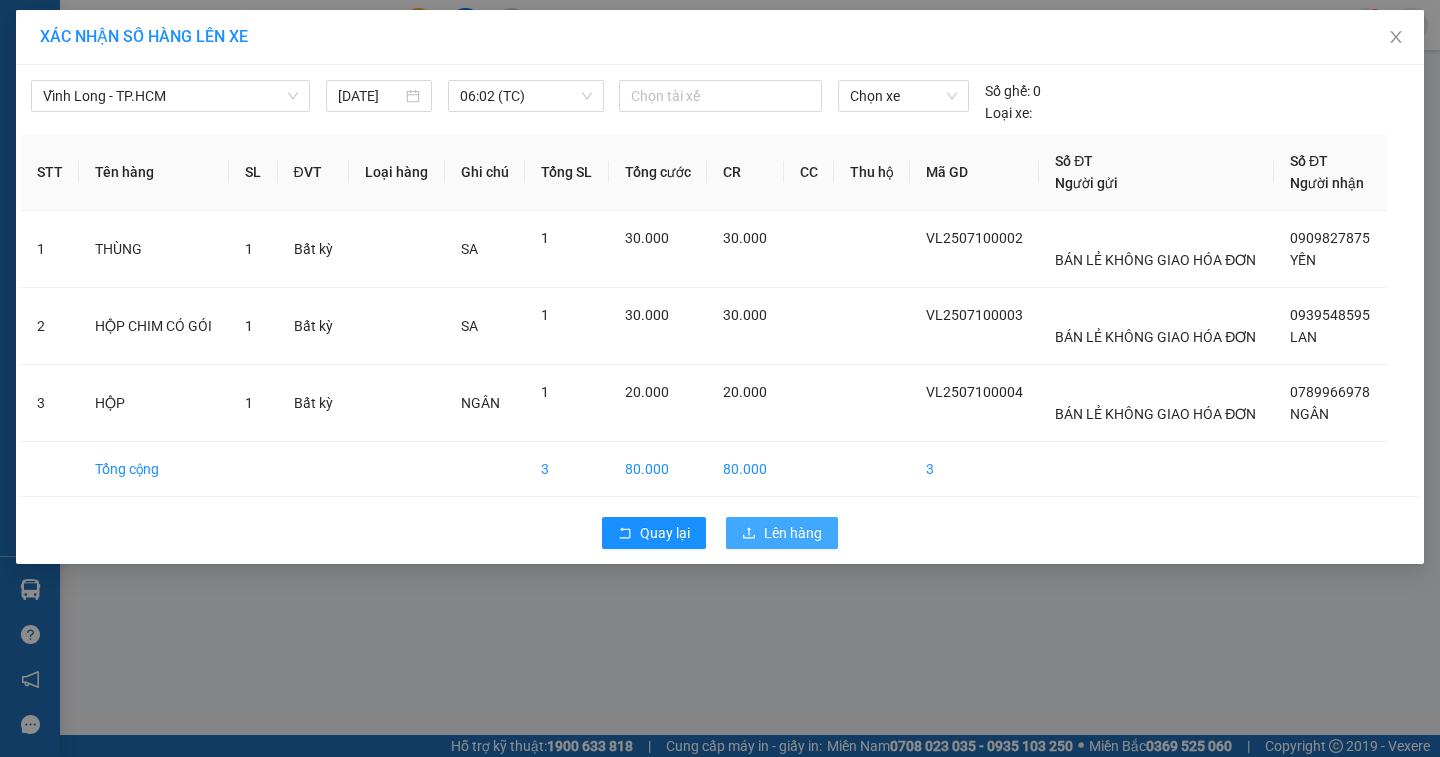 click on "Lên hàng" at bounding box center (793, 533) 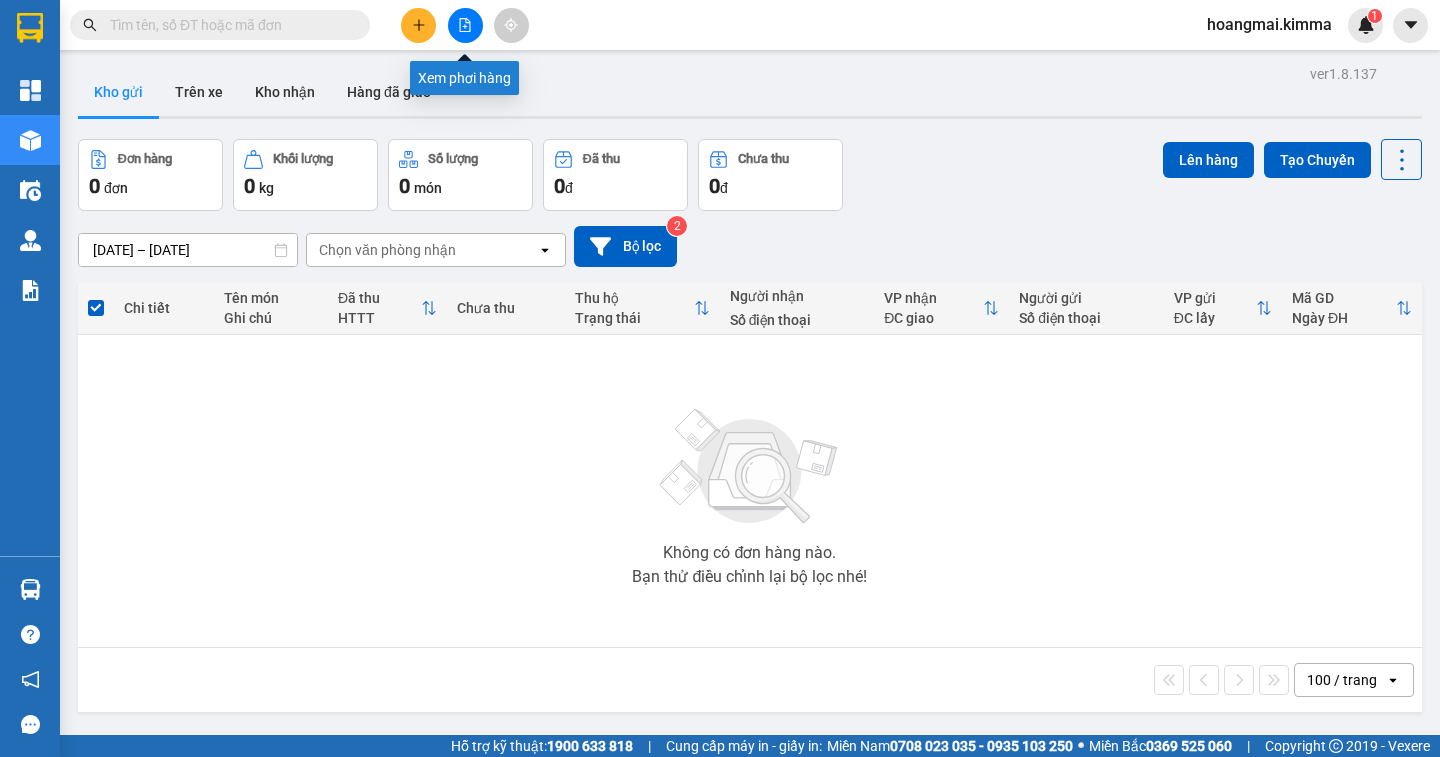 click 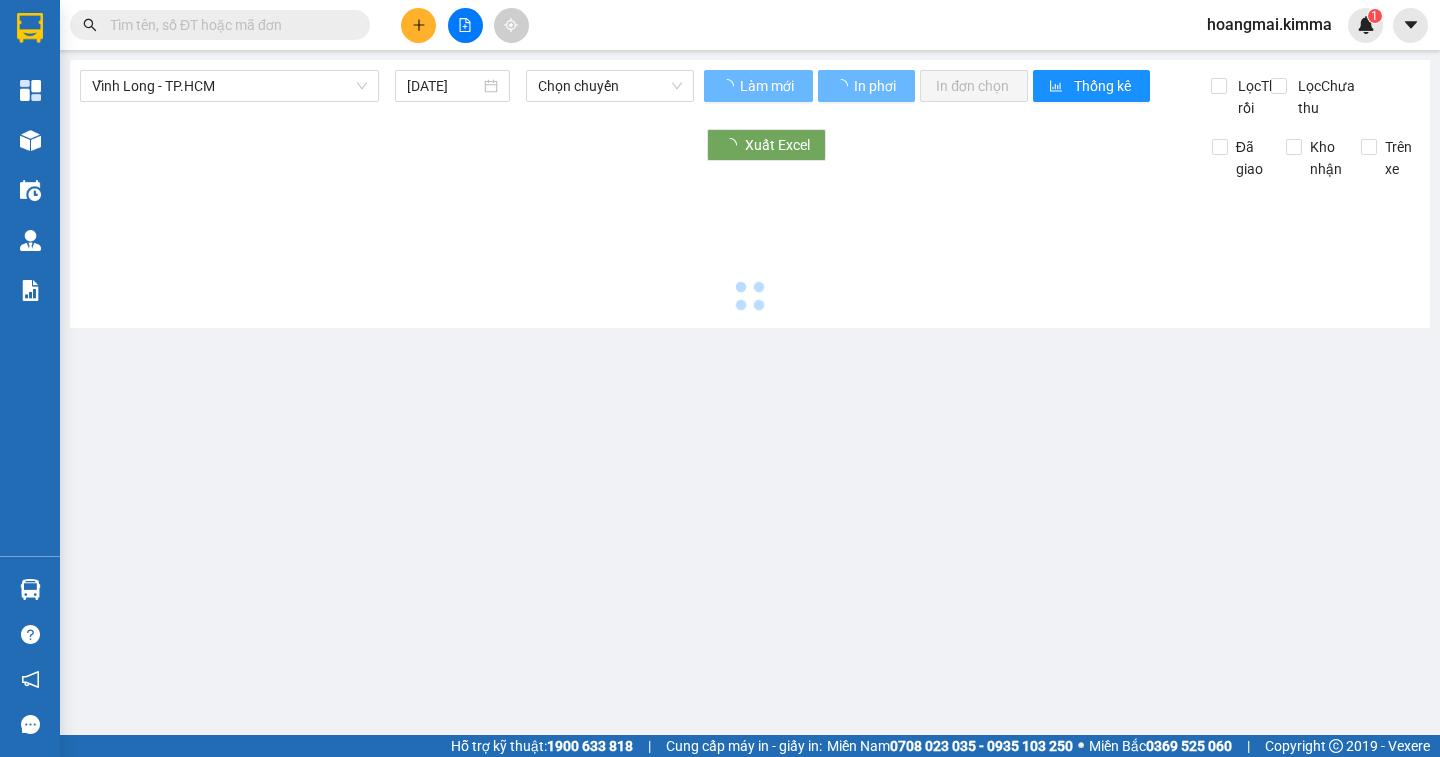 type on "[DATE]" 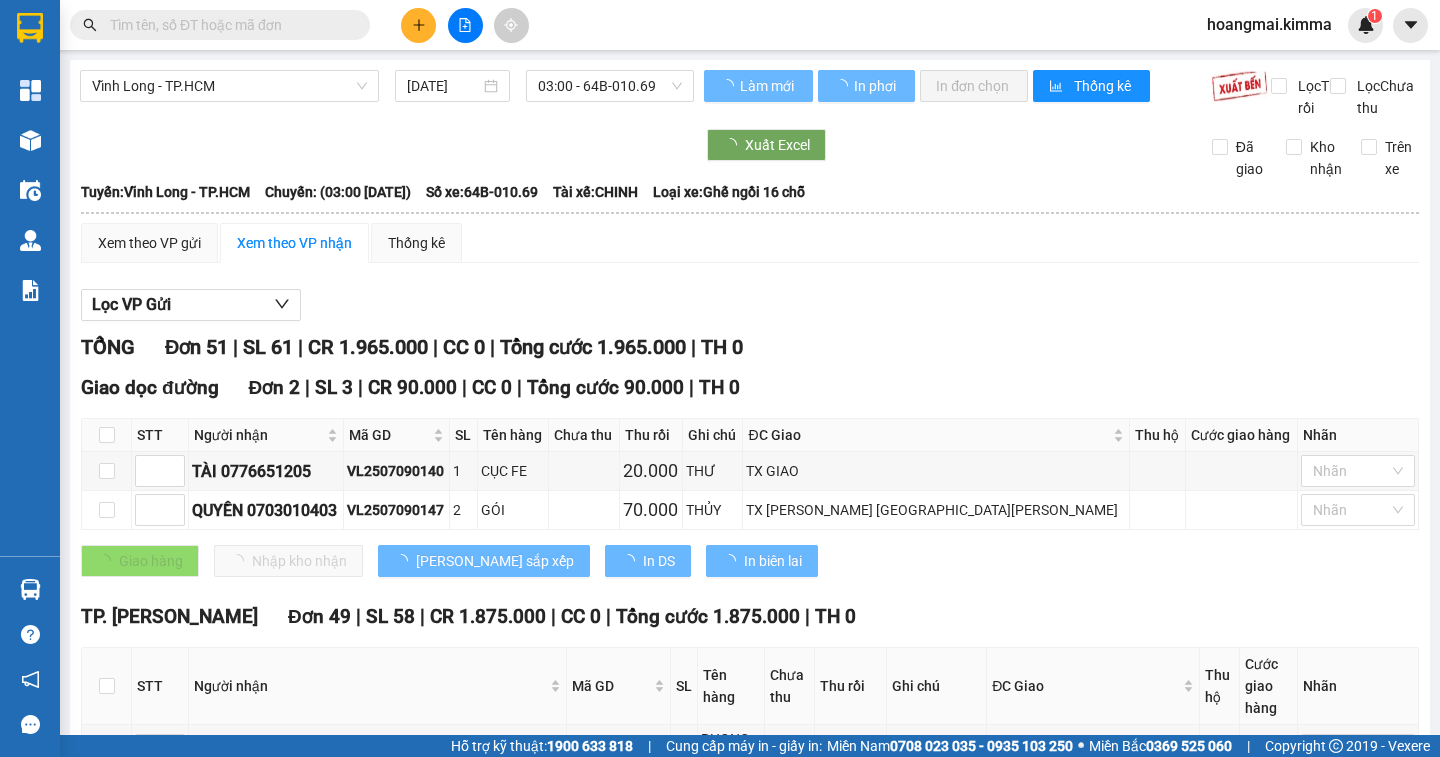 click on "03:00     - 64B-010.69" at bounding box center [610, 86] 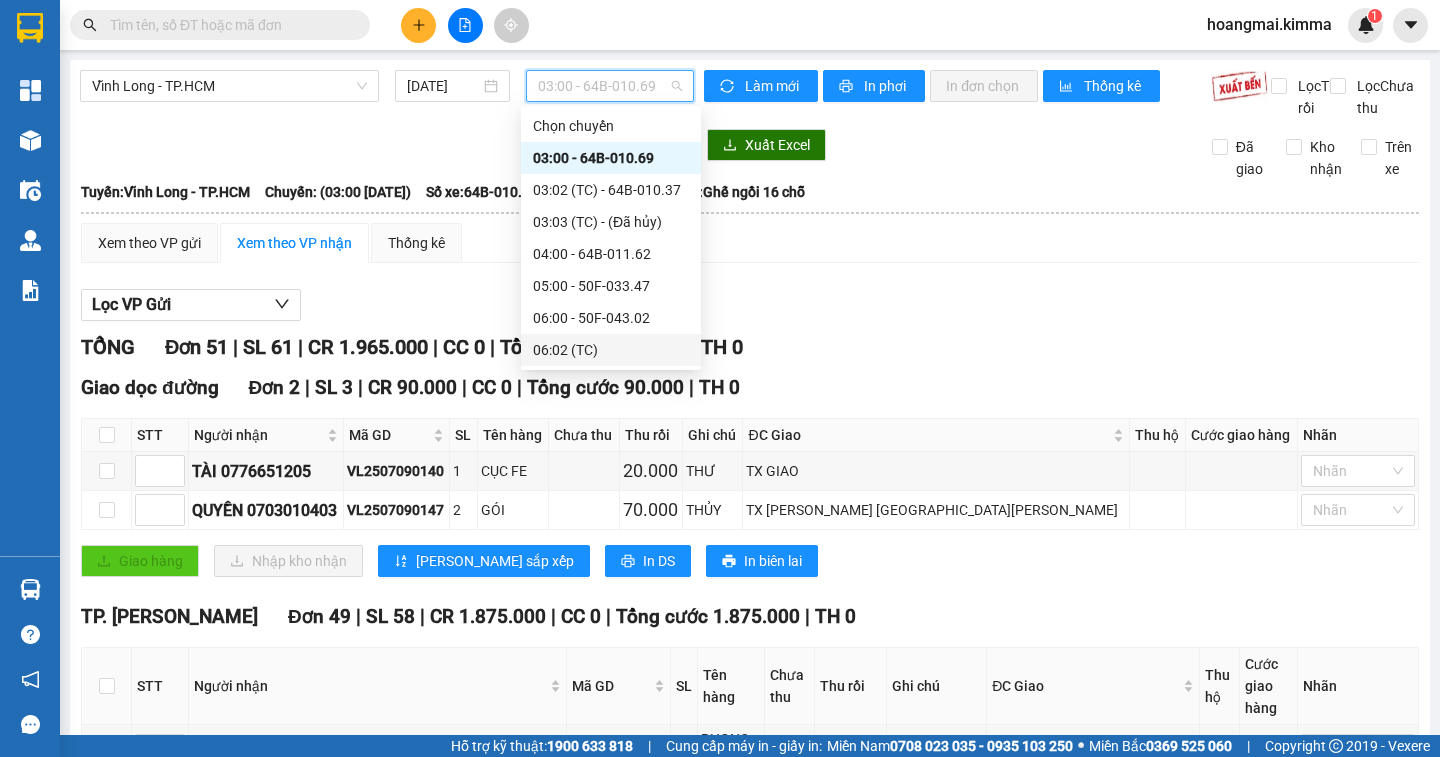 click on "06:02   (TC)" at bounding box center (611, 350) 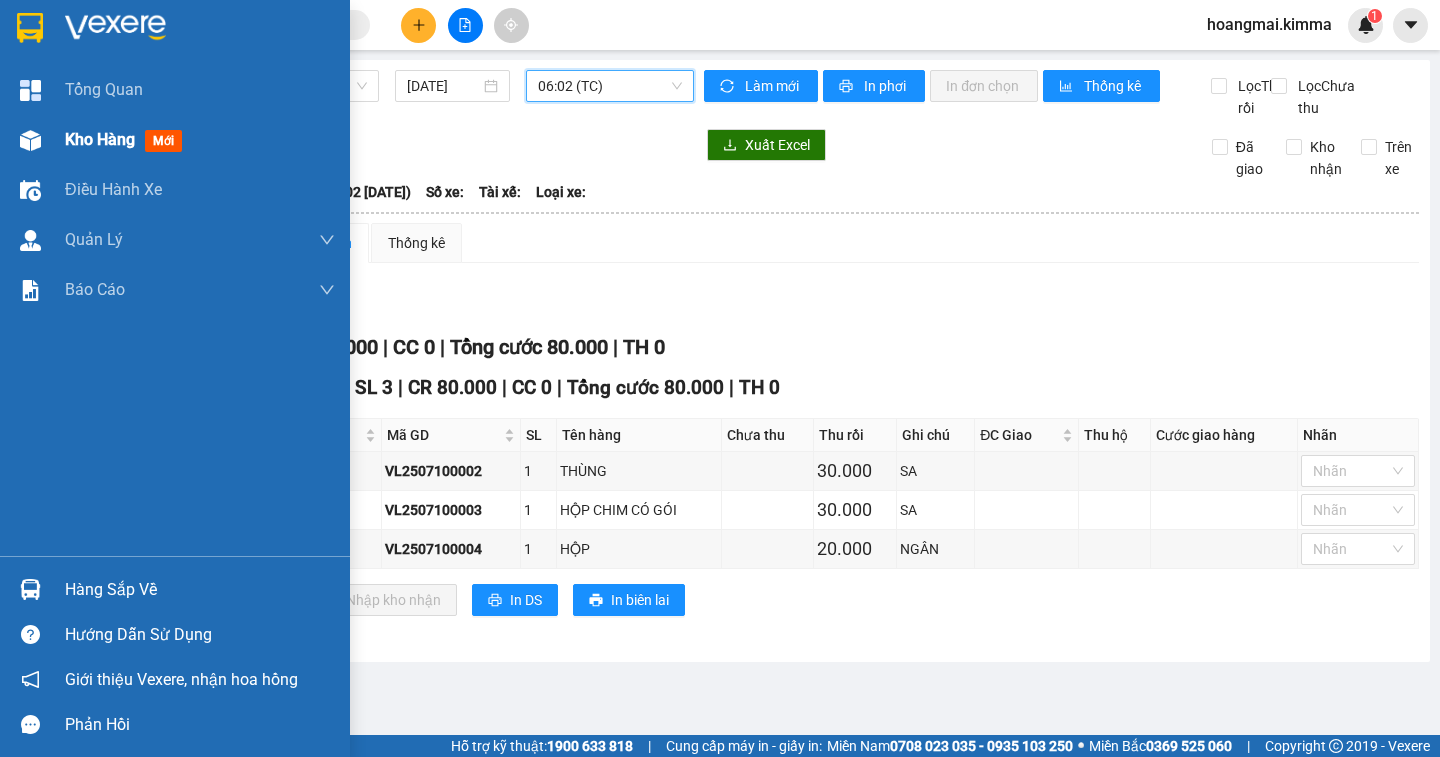click on "Kho hàng" at bounding box center (100, 139) 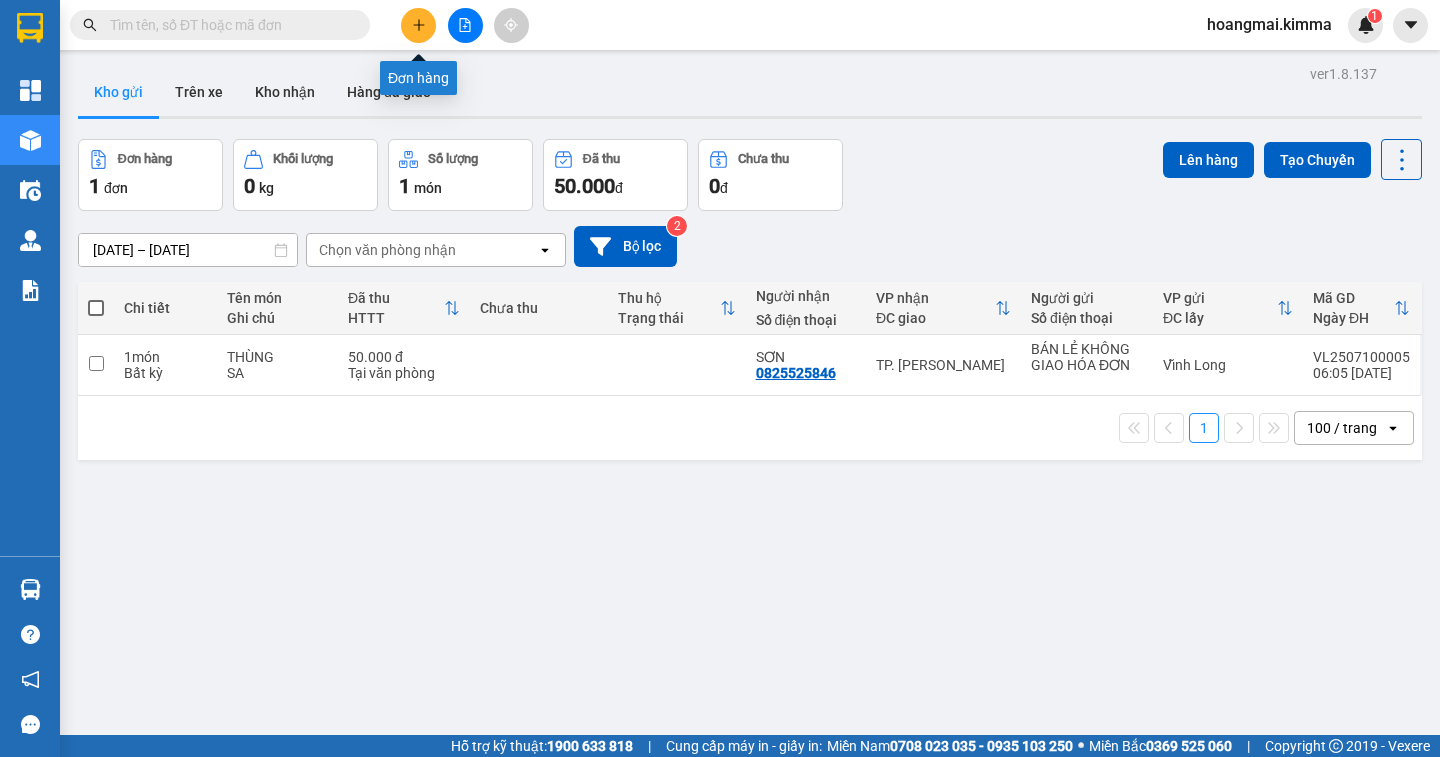 click 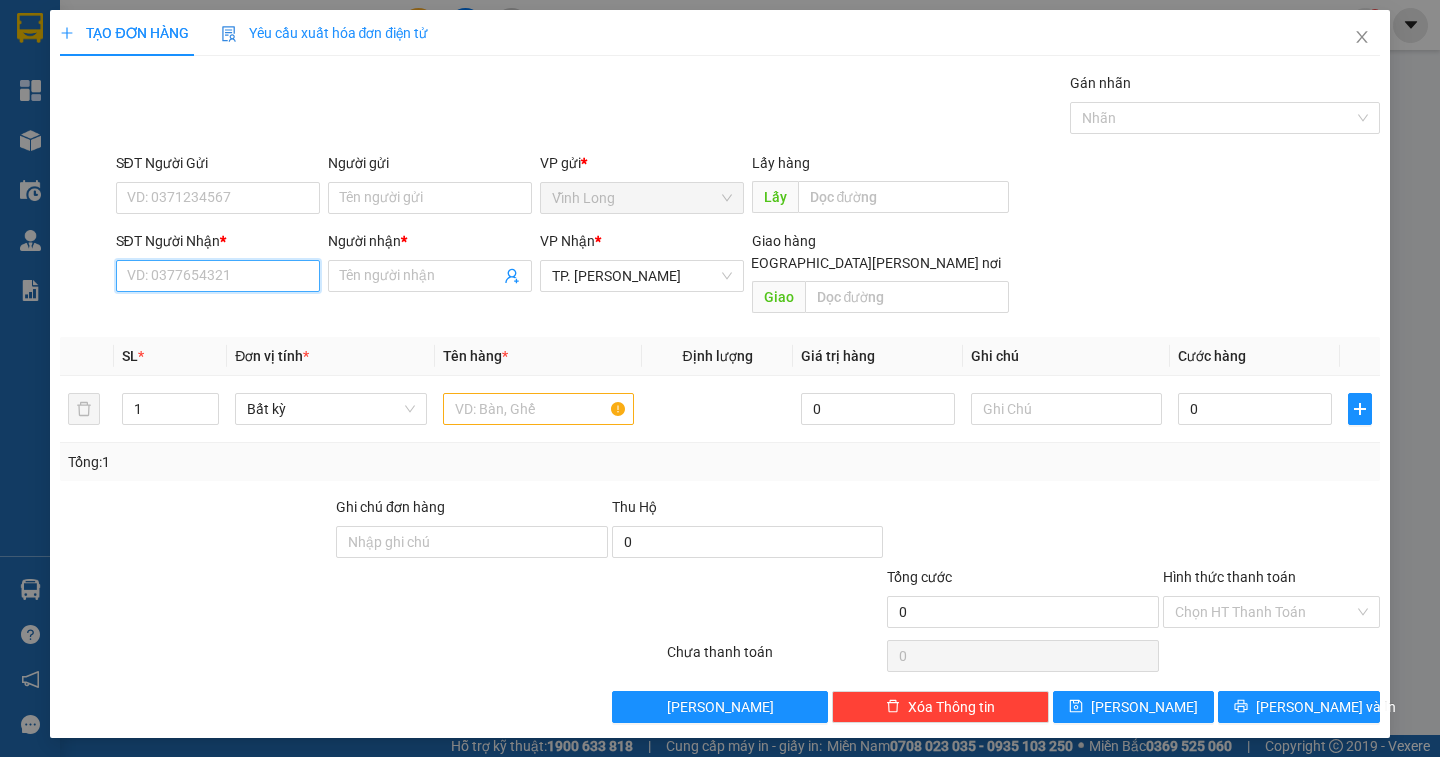 click on "SĐT Người Nhận  *" at bounding box center (218, 276) 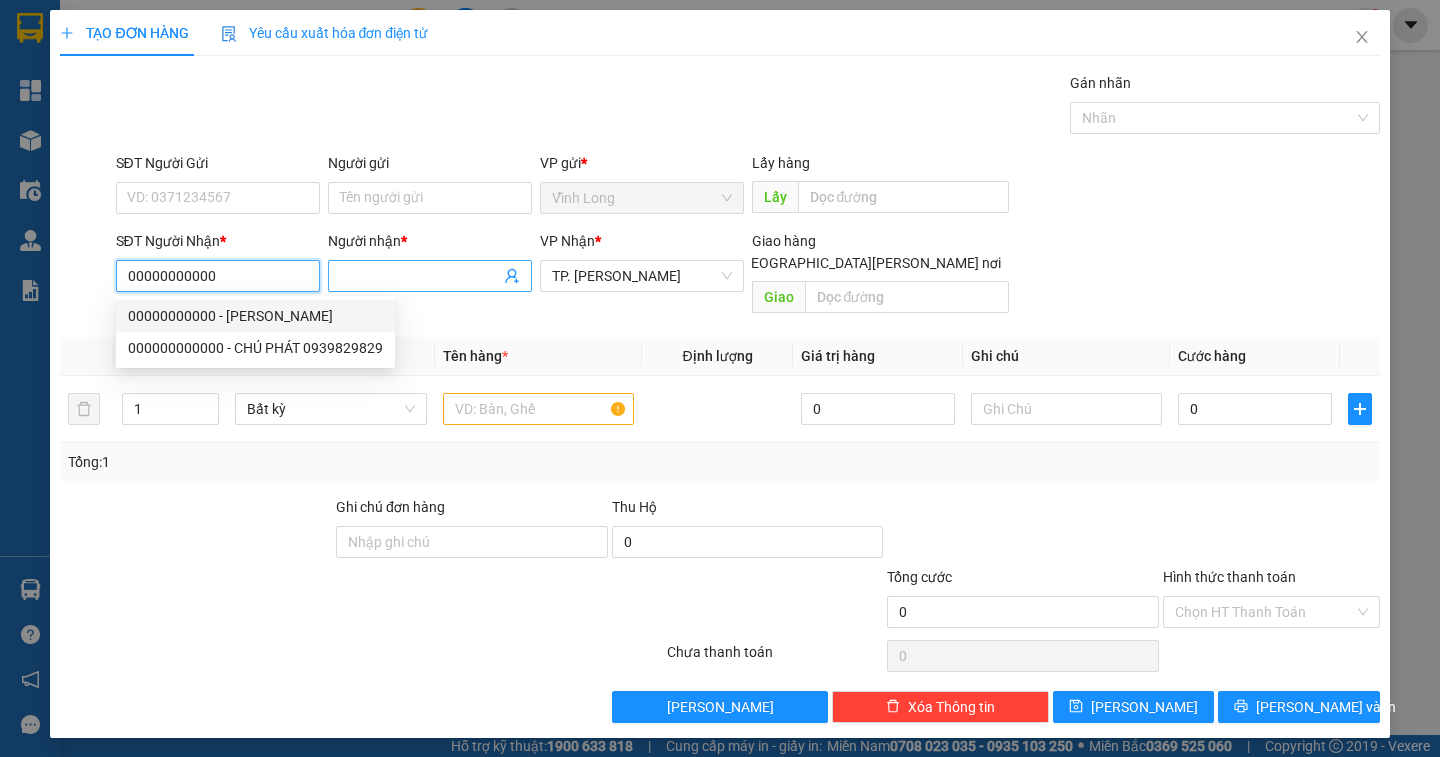 type on "00000000000" 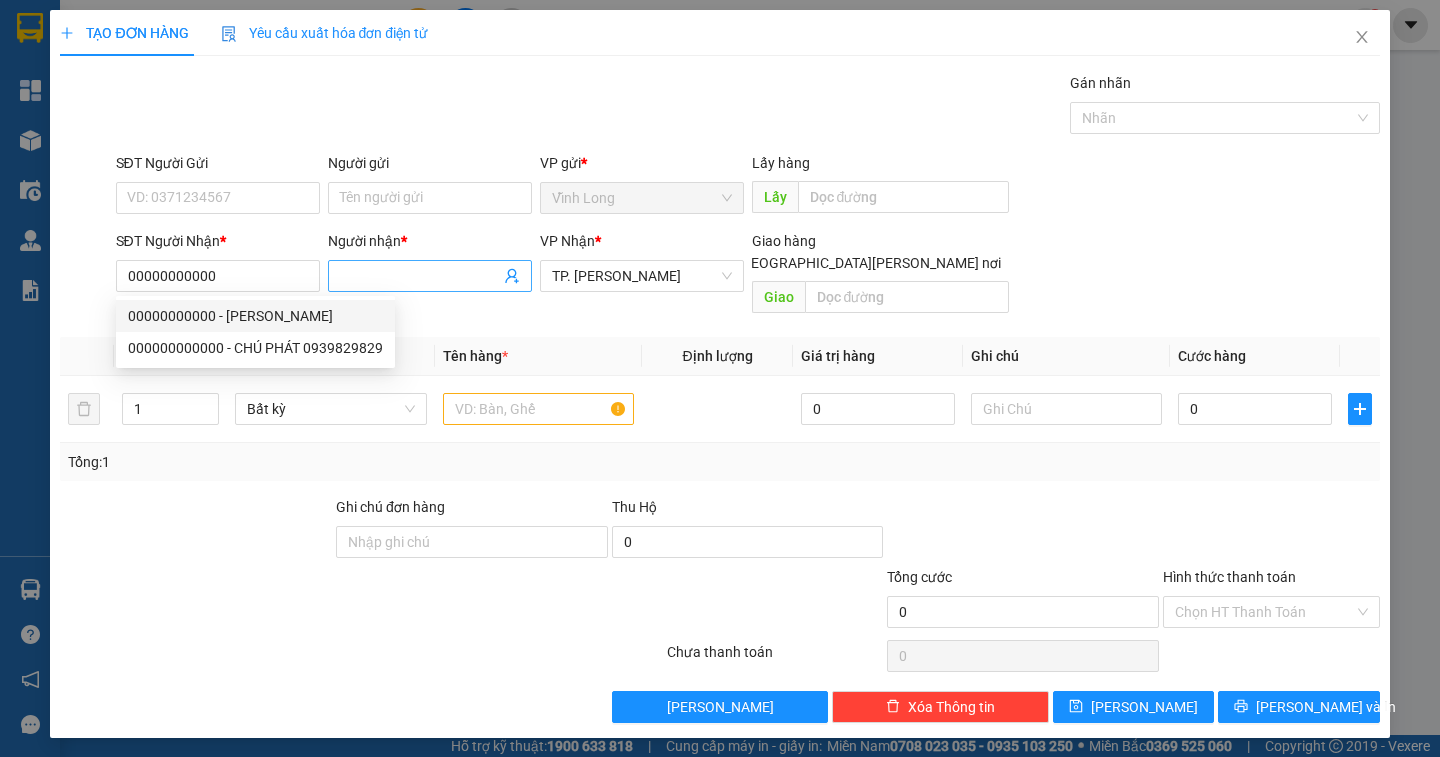 click on "Người nhận  *" at bounding box center (420, 276) 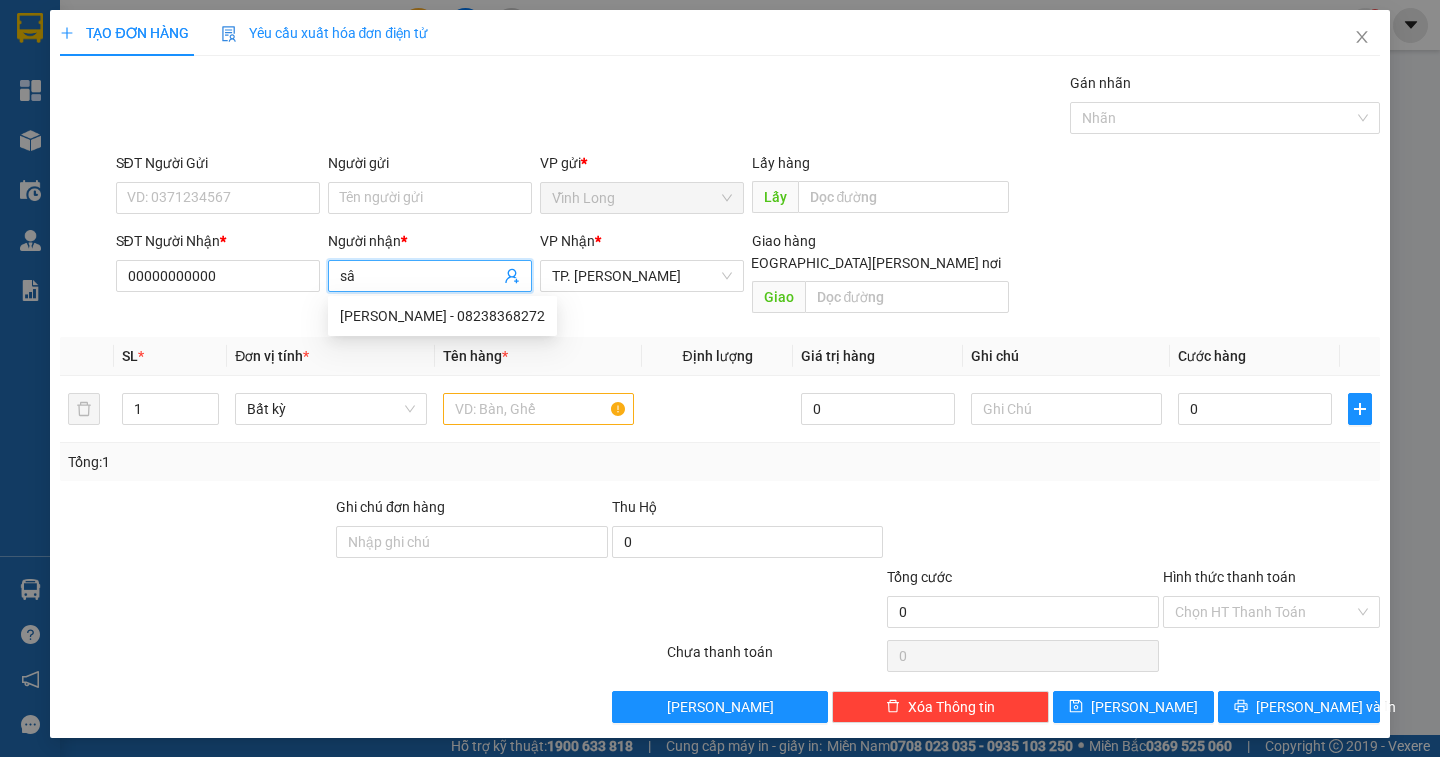 type on "s" 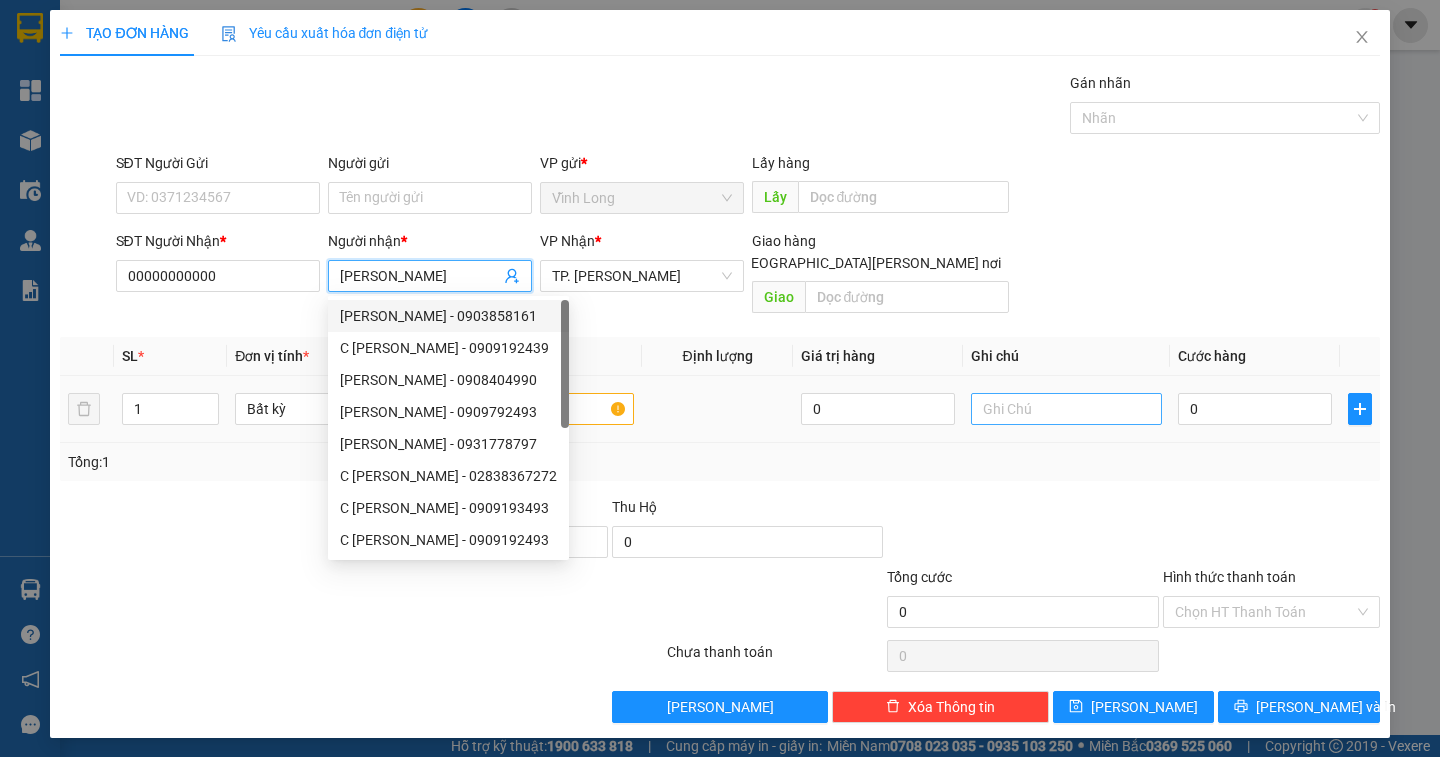 type on "[PERSON_NAME]" 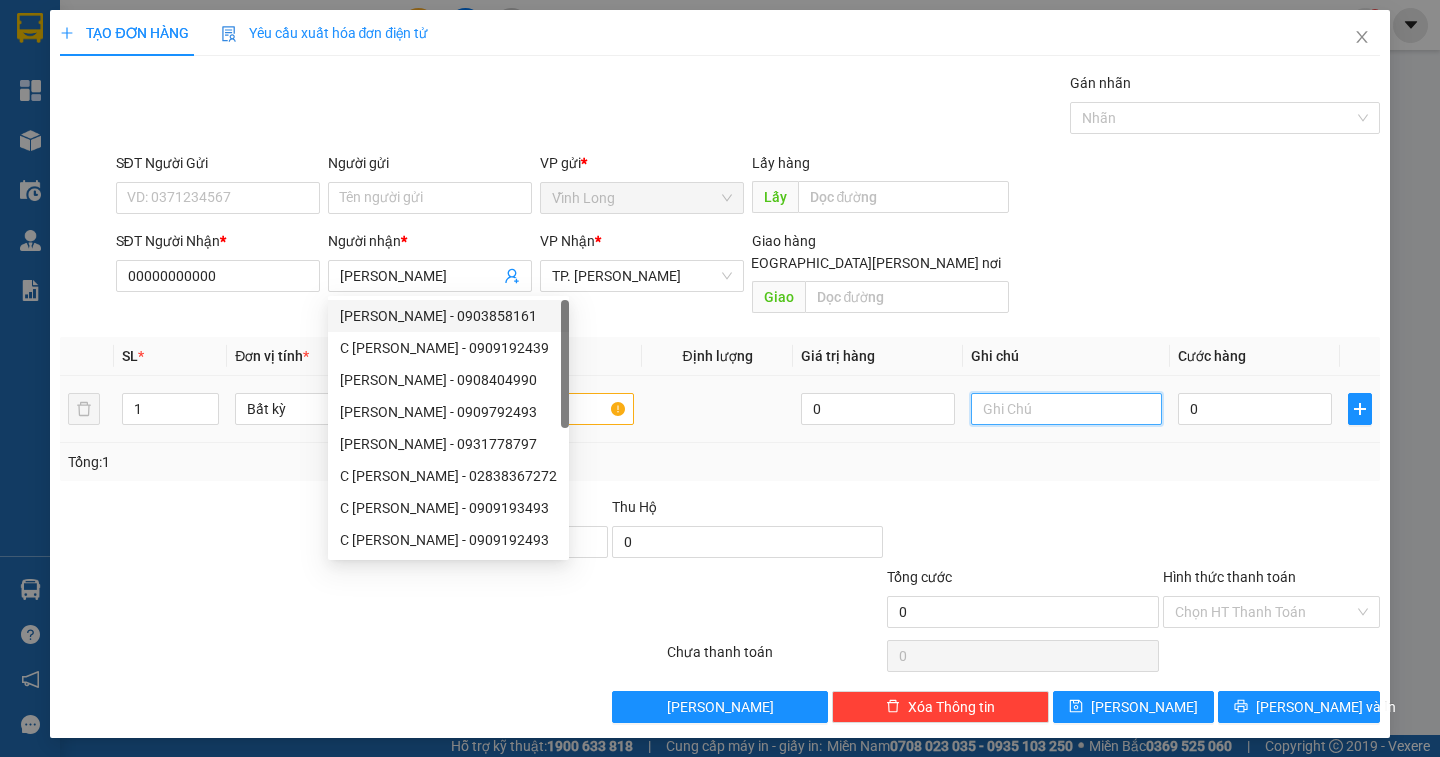 click at bounding box center (1066, 409) 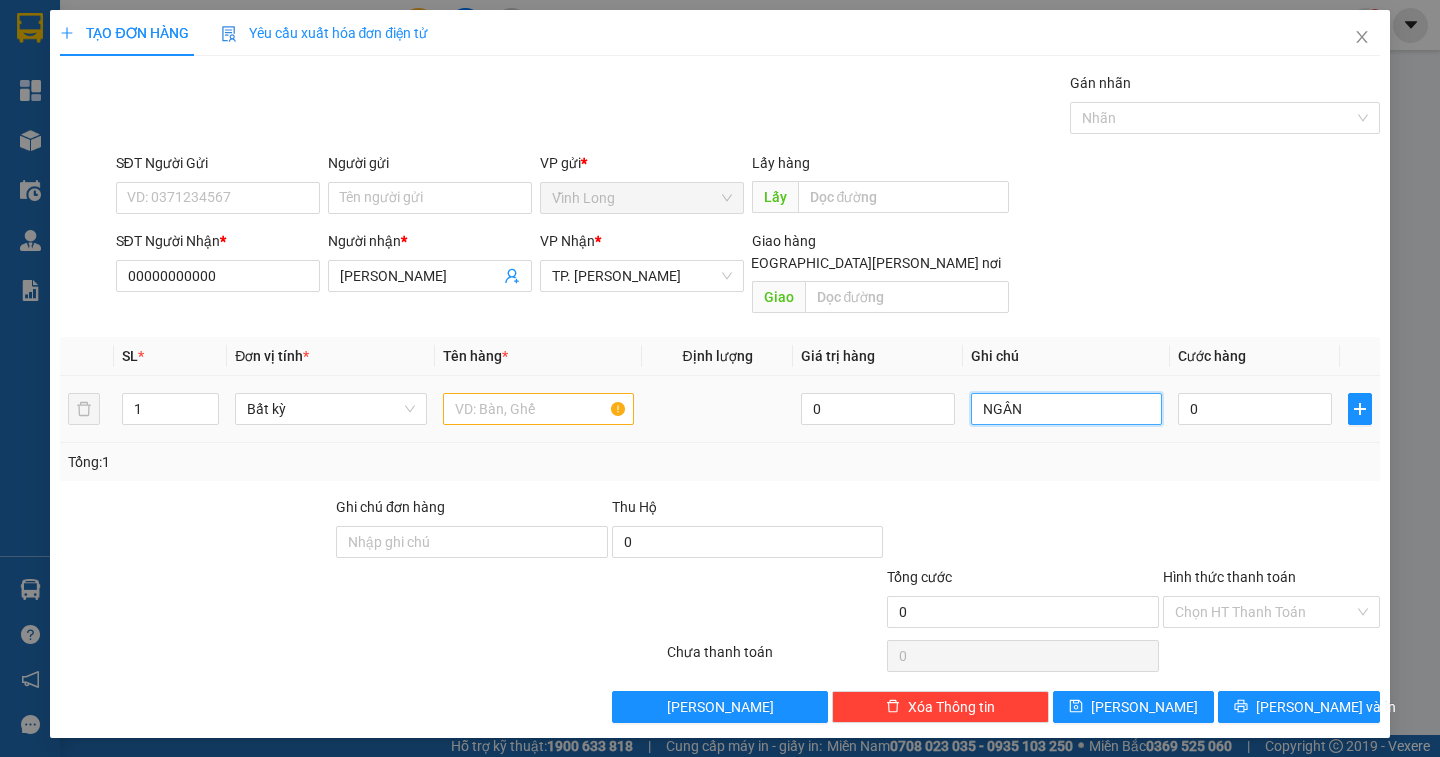 type on "NGÂN" 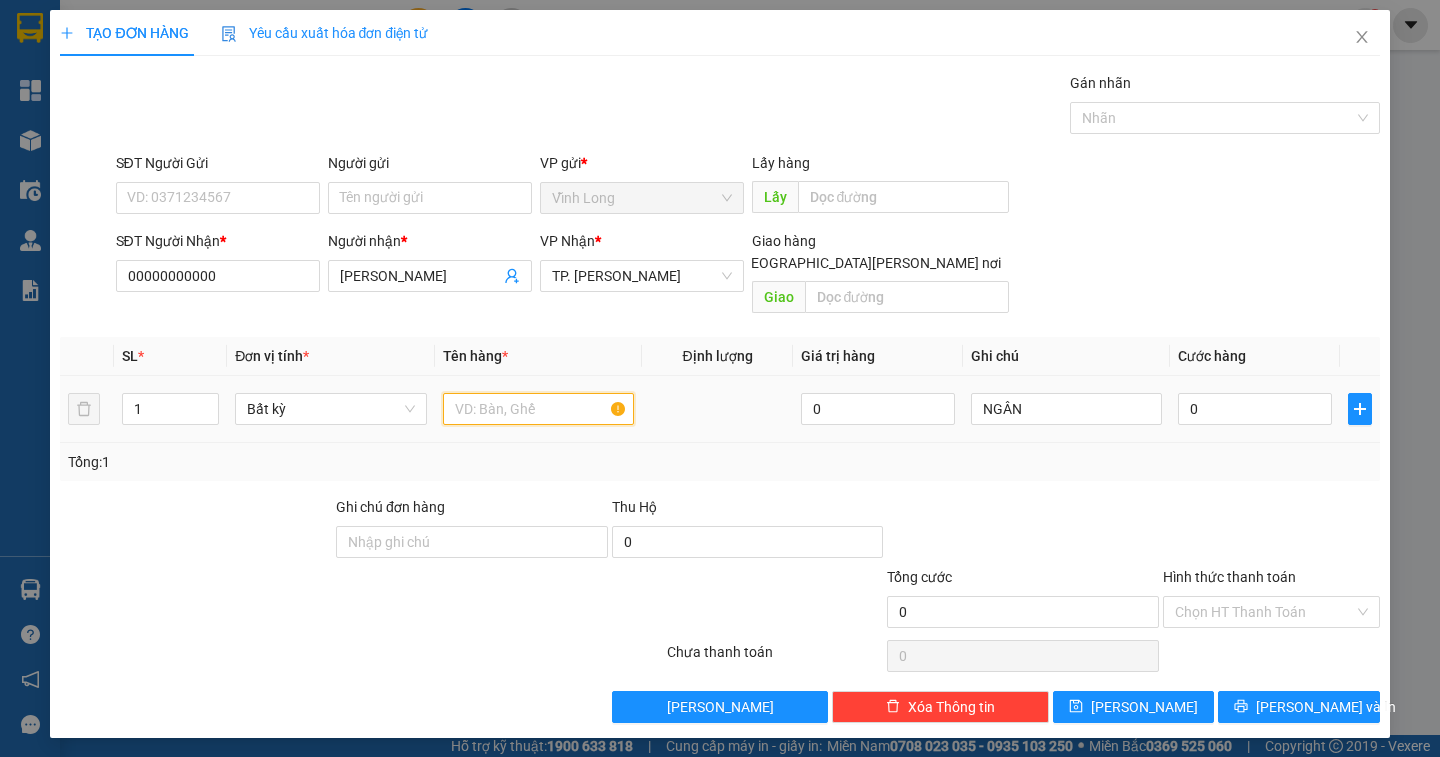 click at bounding box center (538, 409) 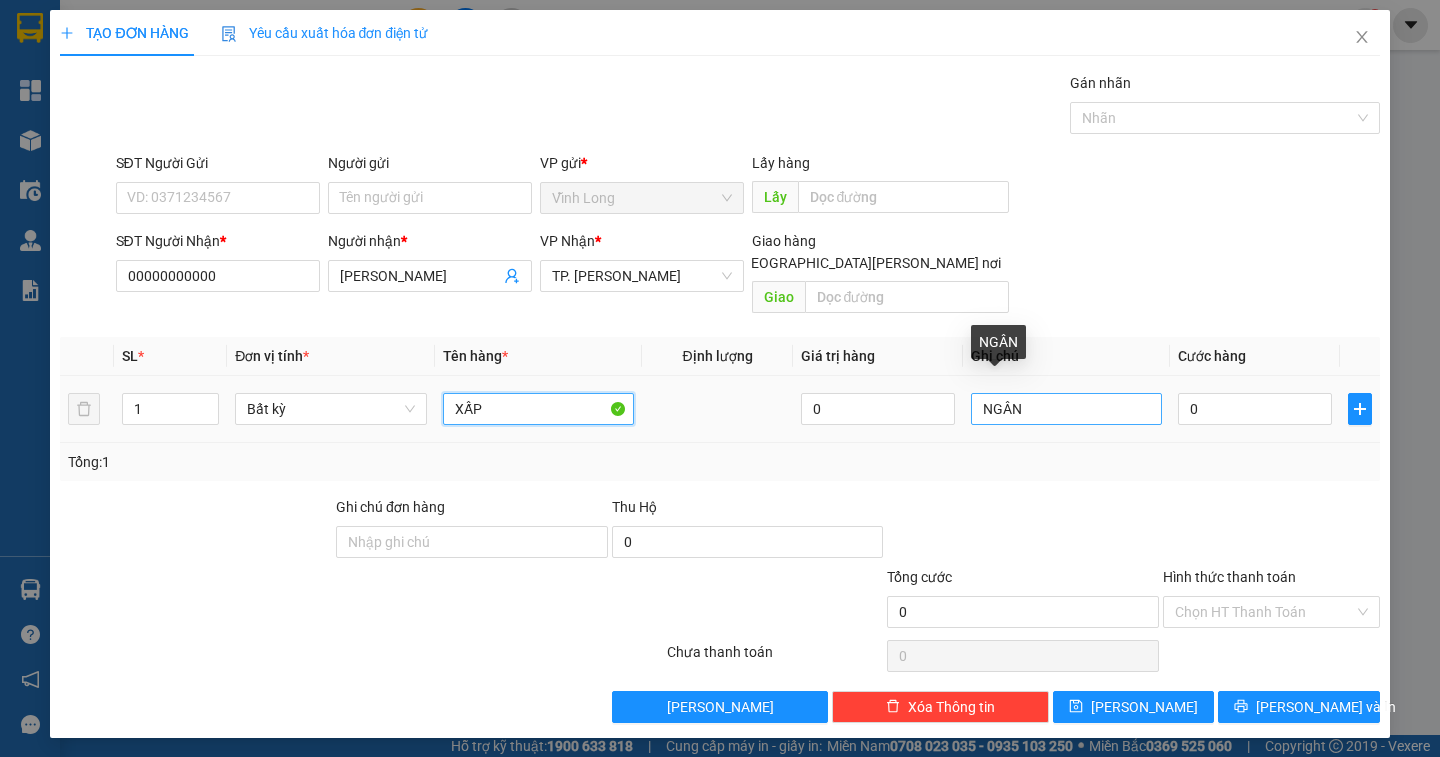 type on "XẤP" 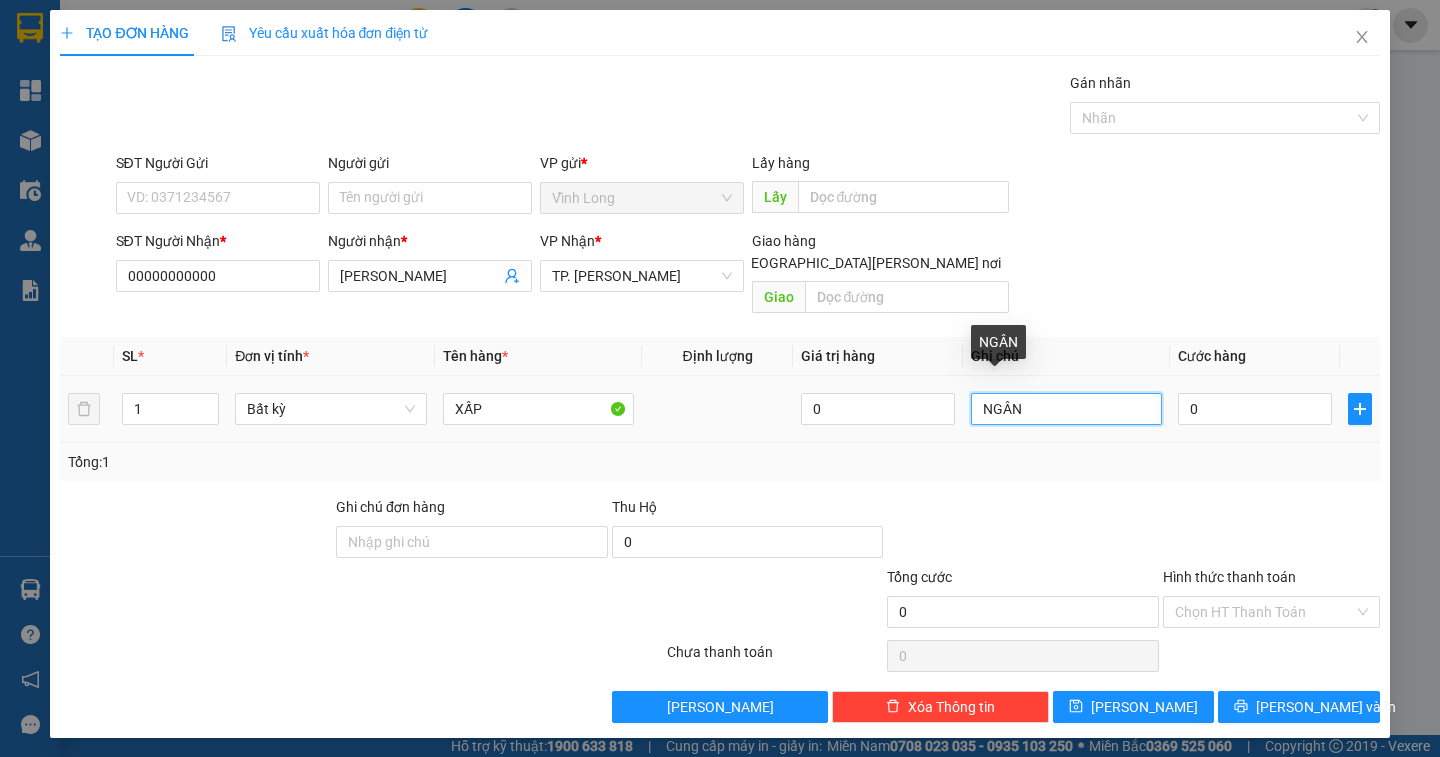 click on "NGÂN" at bounding box center (1066, 409) 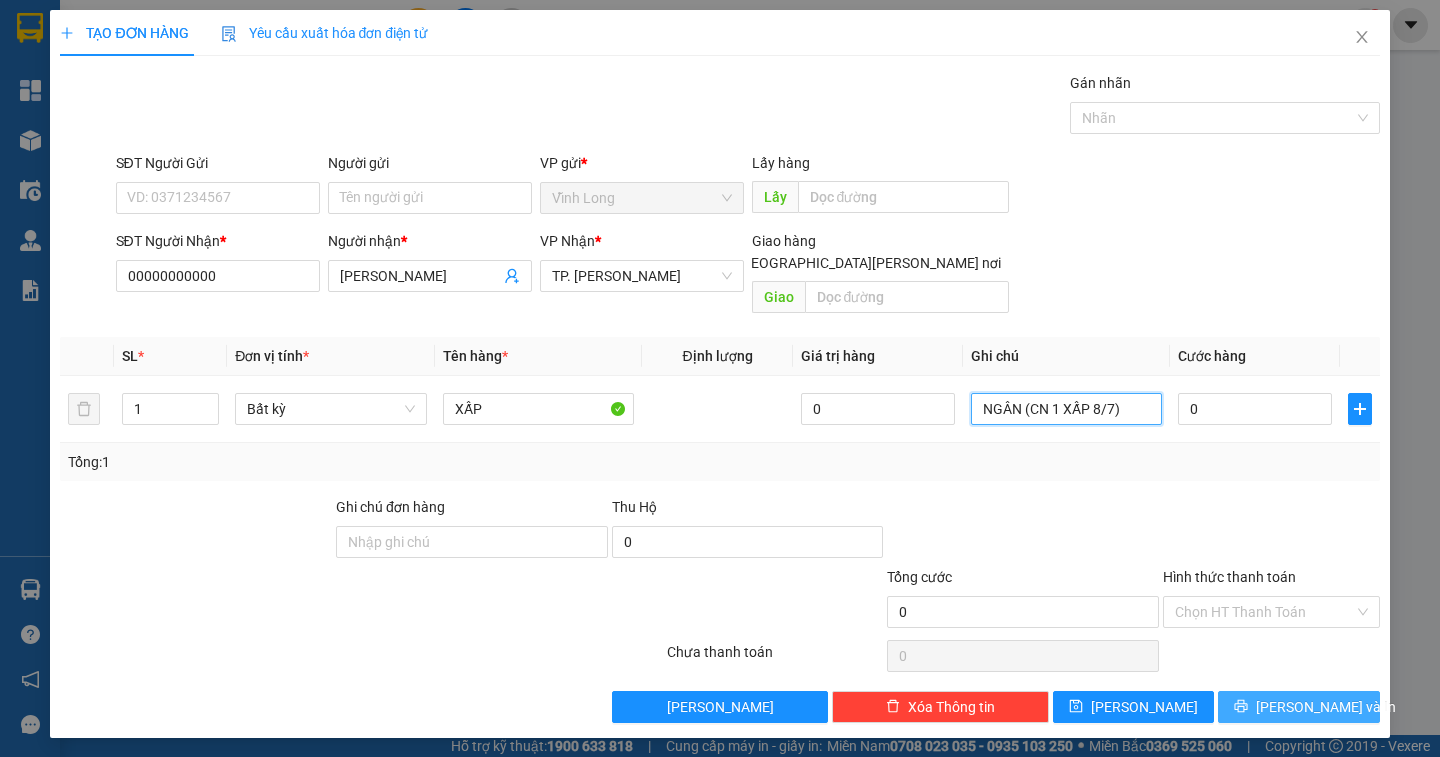type on "NGÂN (CN 1 XẤP 8/7)" 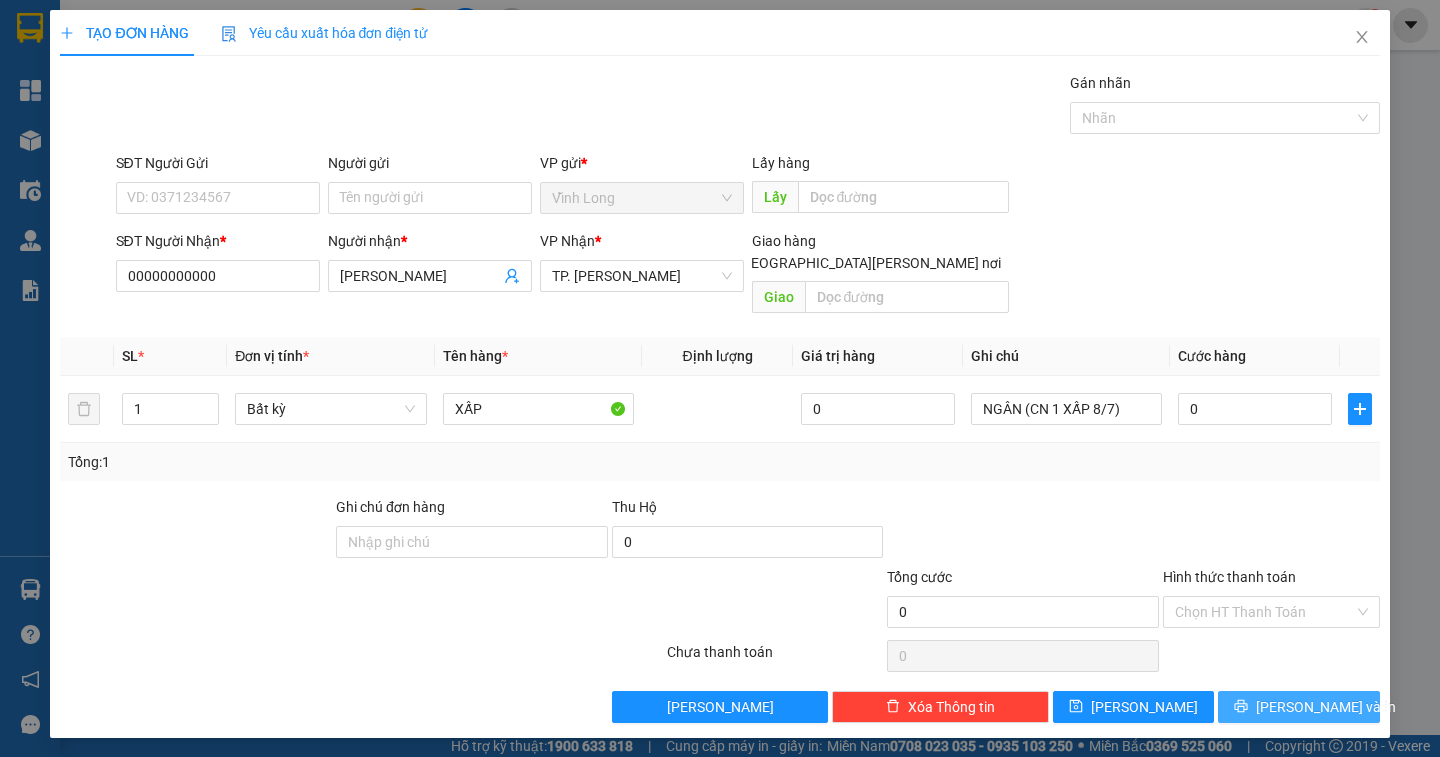 click 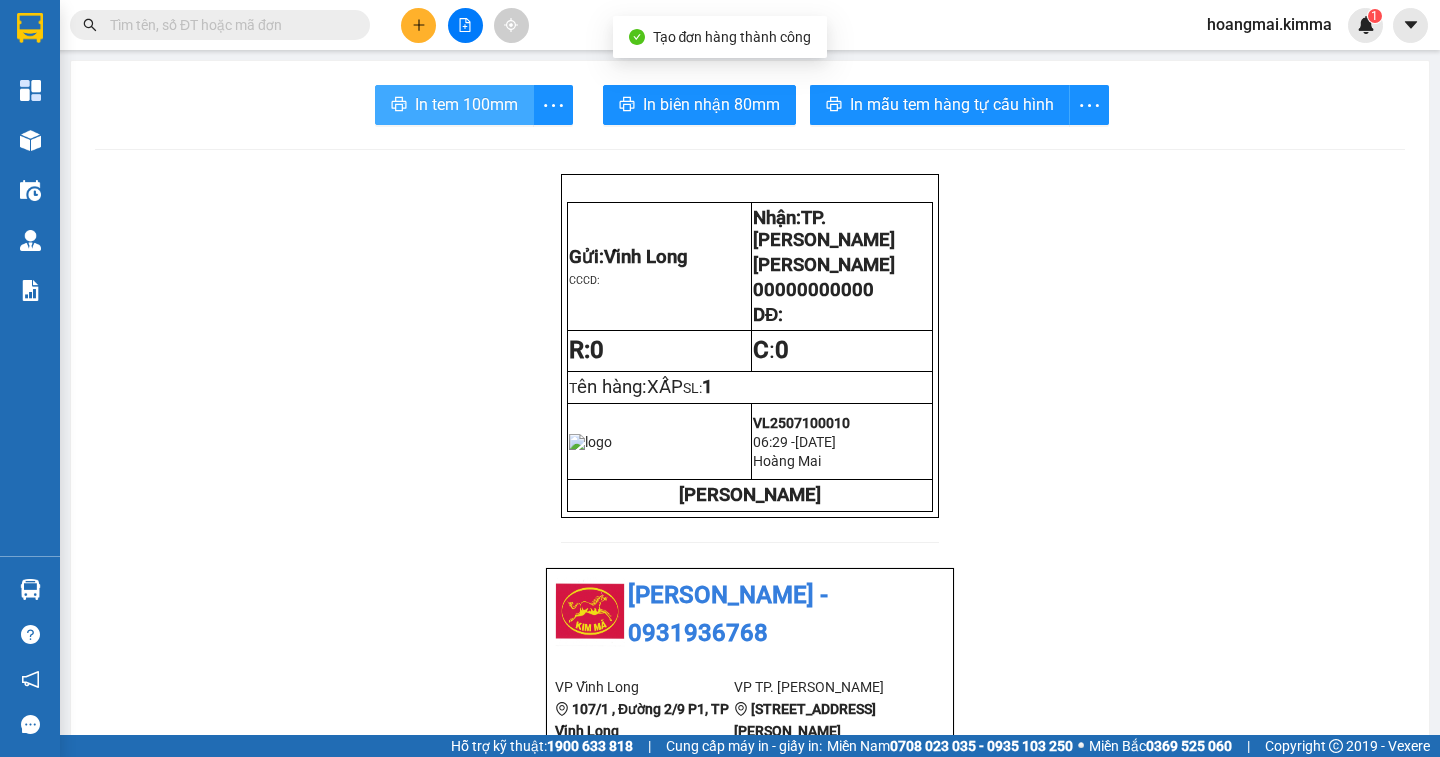 click on "In tem 100mm" at bounding box center [454, 105] 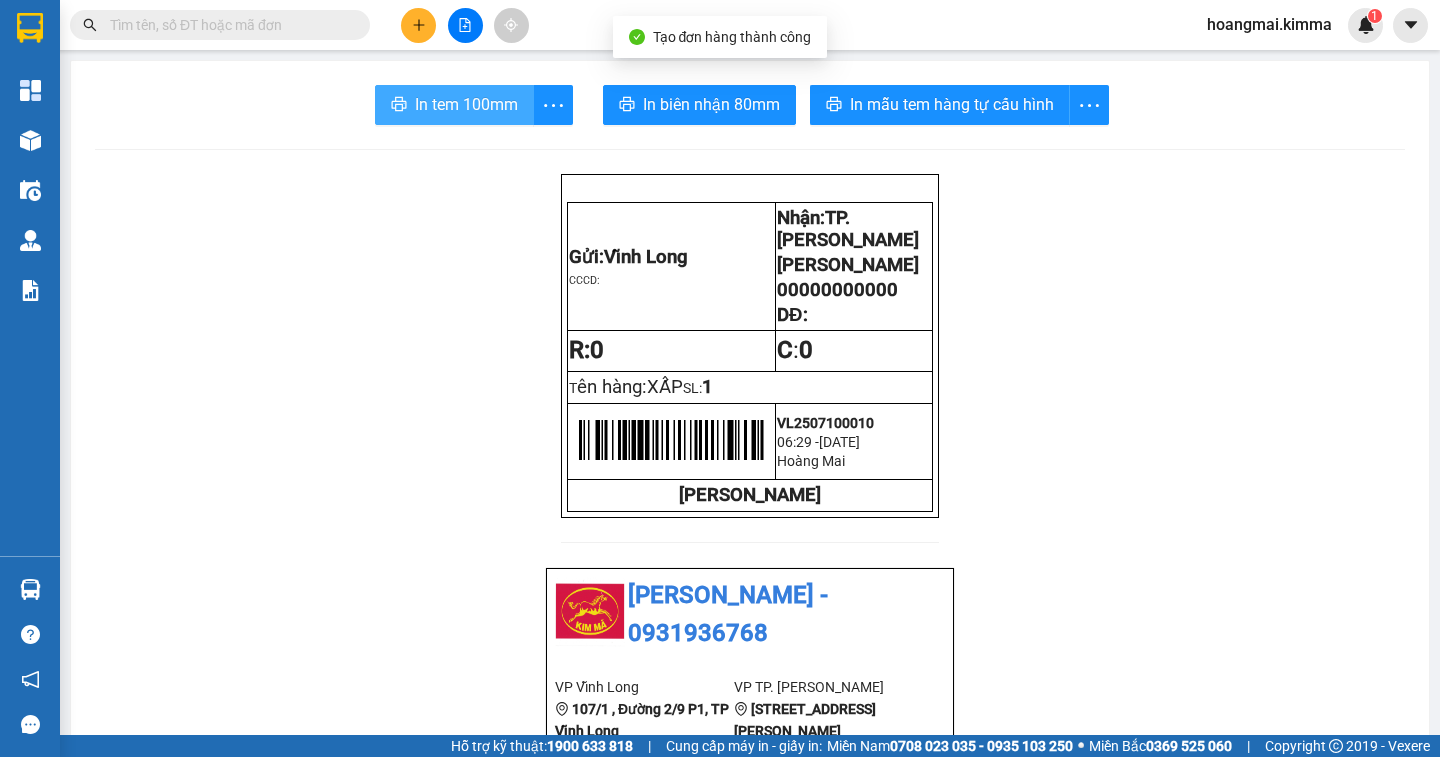 scroll, scrollTop: 0, scrollLeft: 0, axis: both 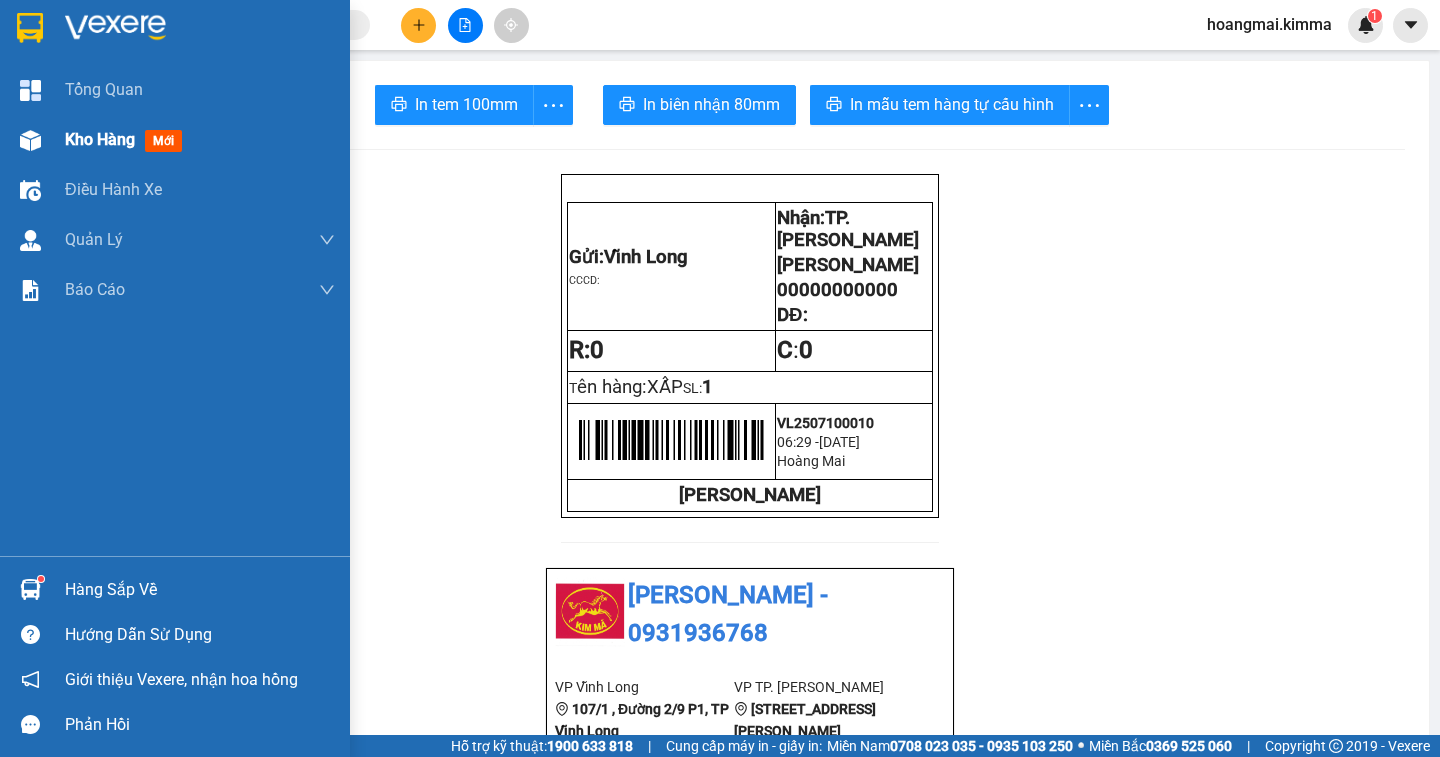 click on "Kho hàng mới" at bounding box center [127, 139] 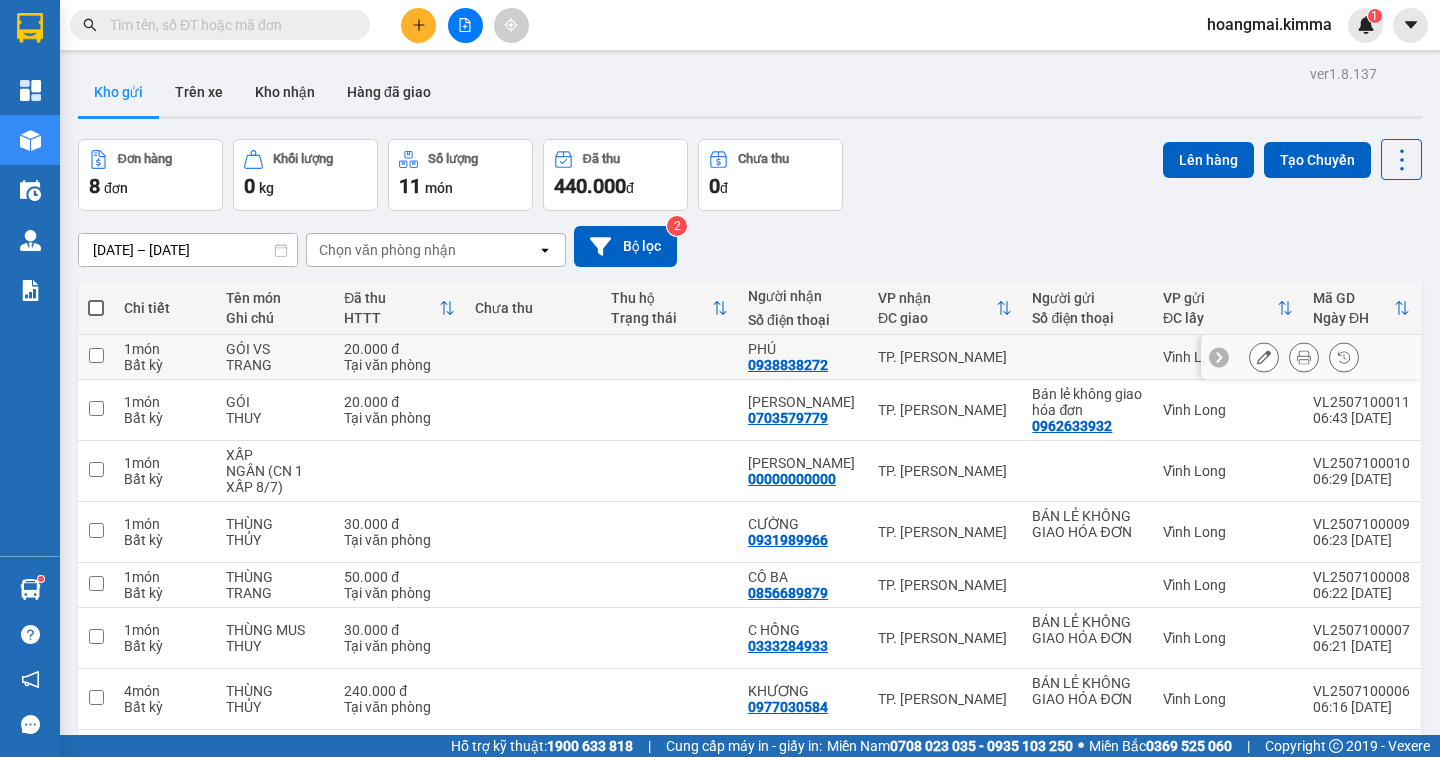 scroll, scrollTop: 138, scrollLeft: 0, axis: vertical 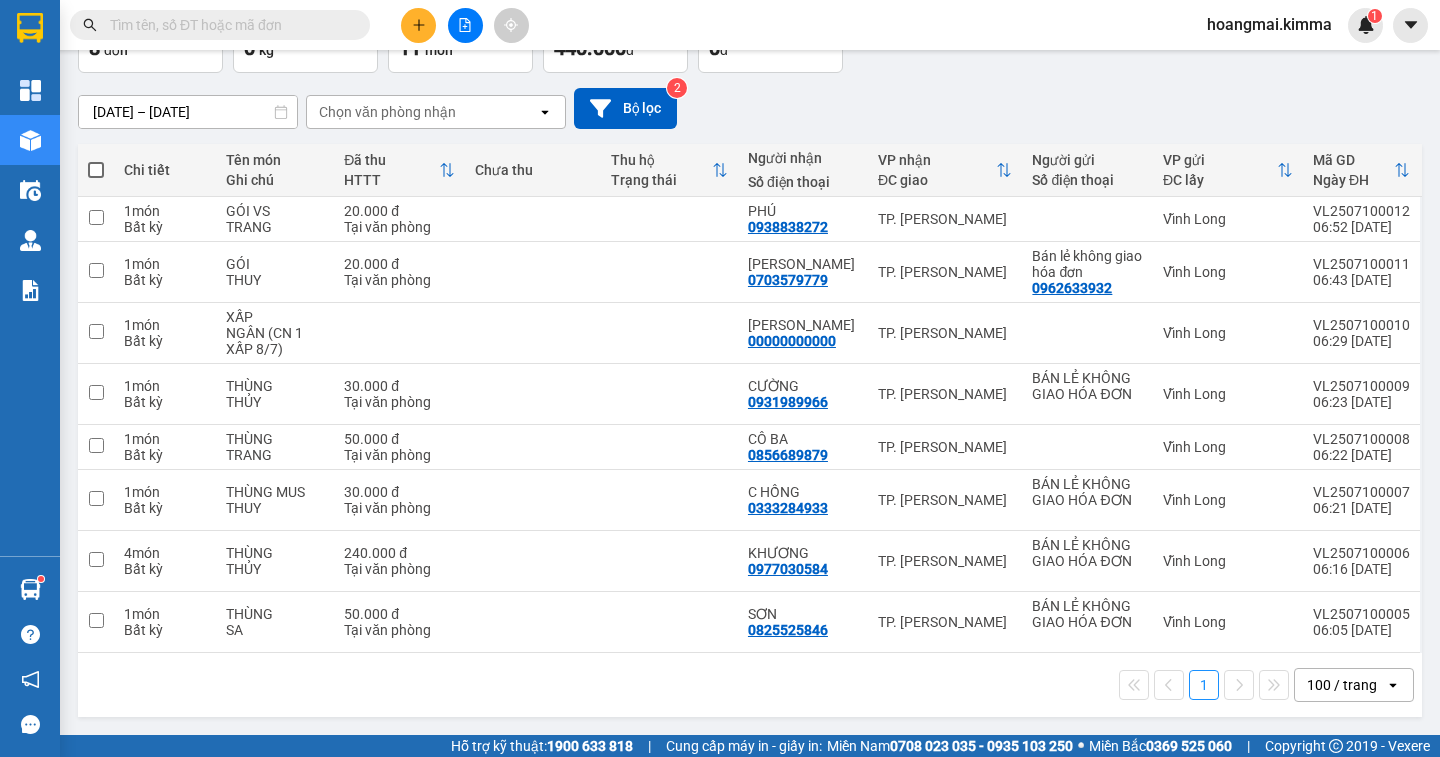 click on "100 / trang" at bounding box center (1342, 685) 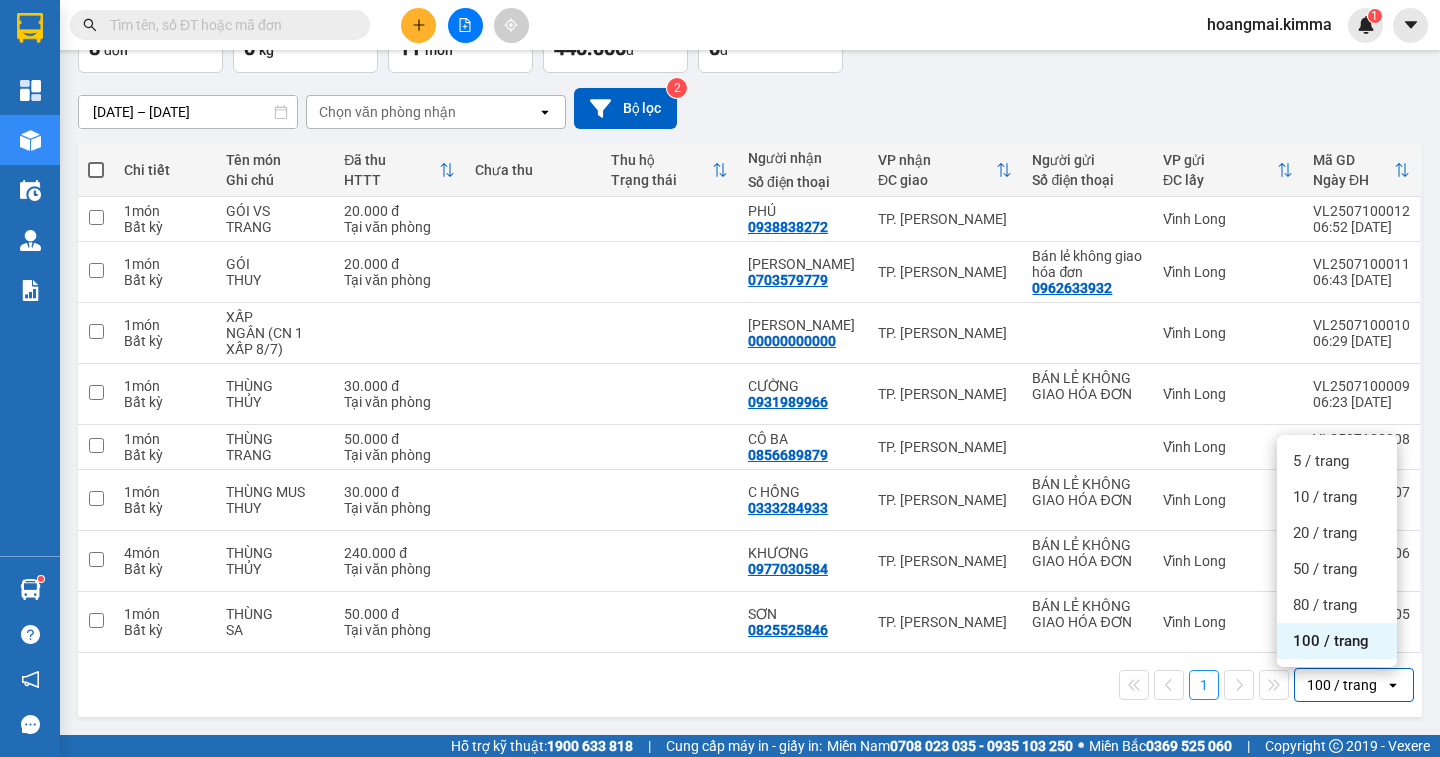 drag, startPoint x: 1327, startPoint y: 652, endPoint x: 1100, endPoint y: 655, distance: 227.01982 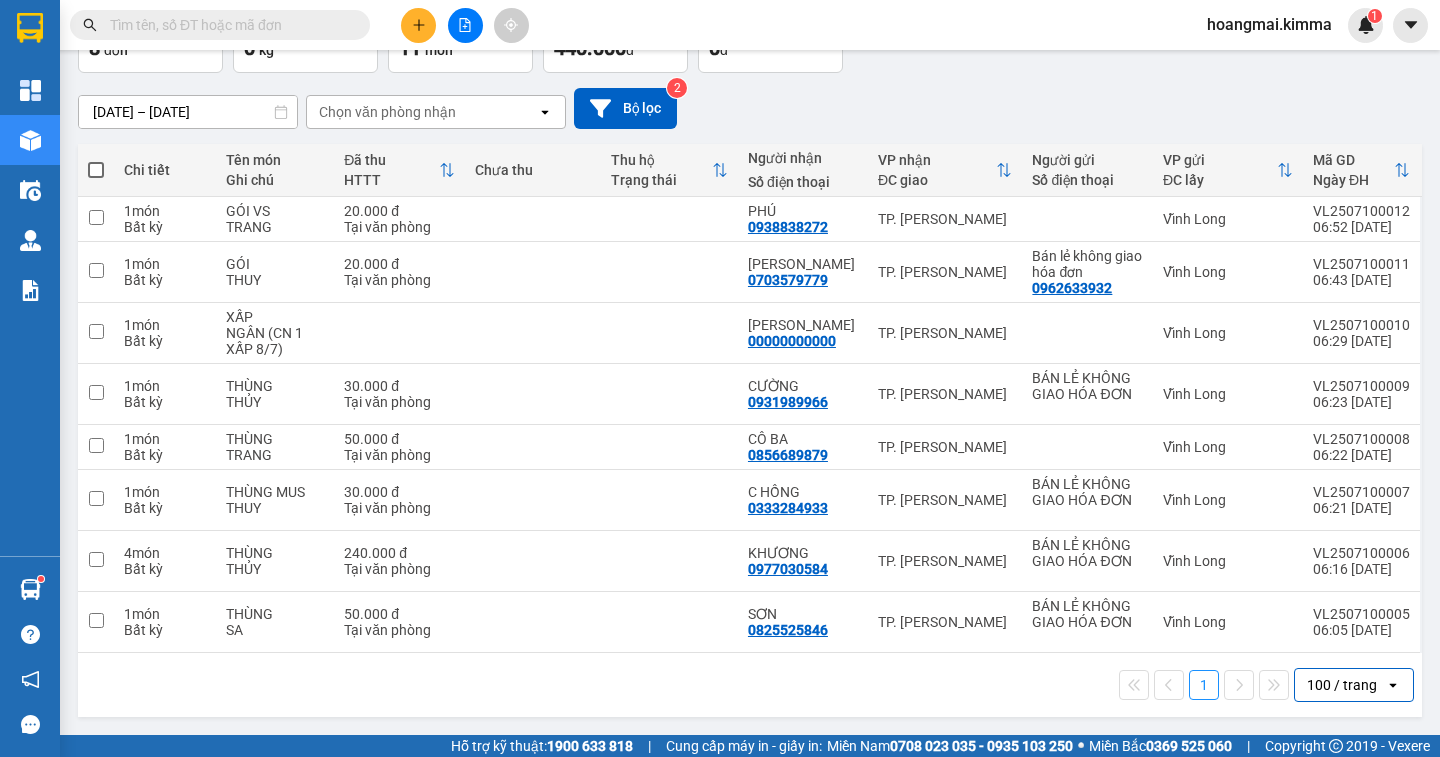 scroll, scrollTop: 0, scrollLeft: 0, axis: both 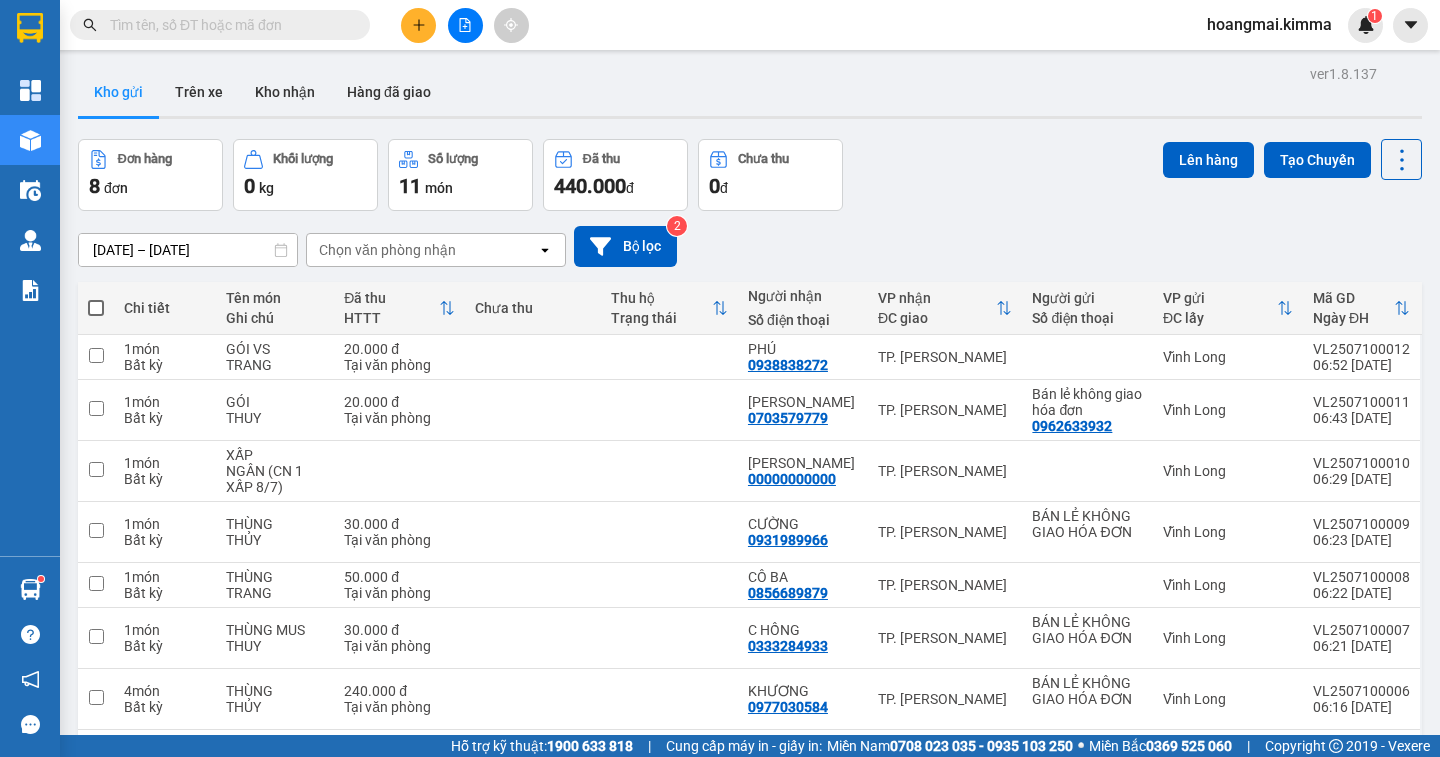 click at bounding box center (96, 308) 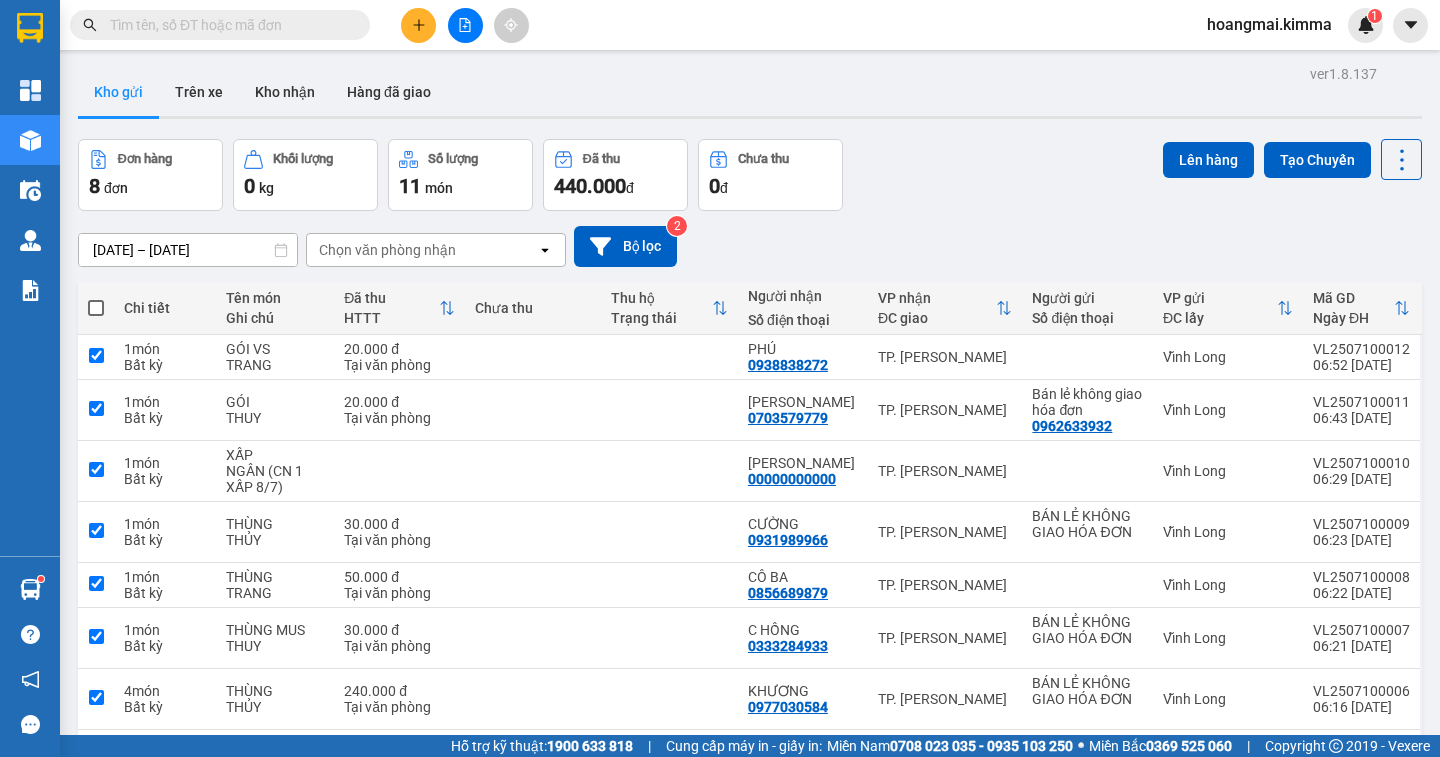 checkbox on "true" 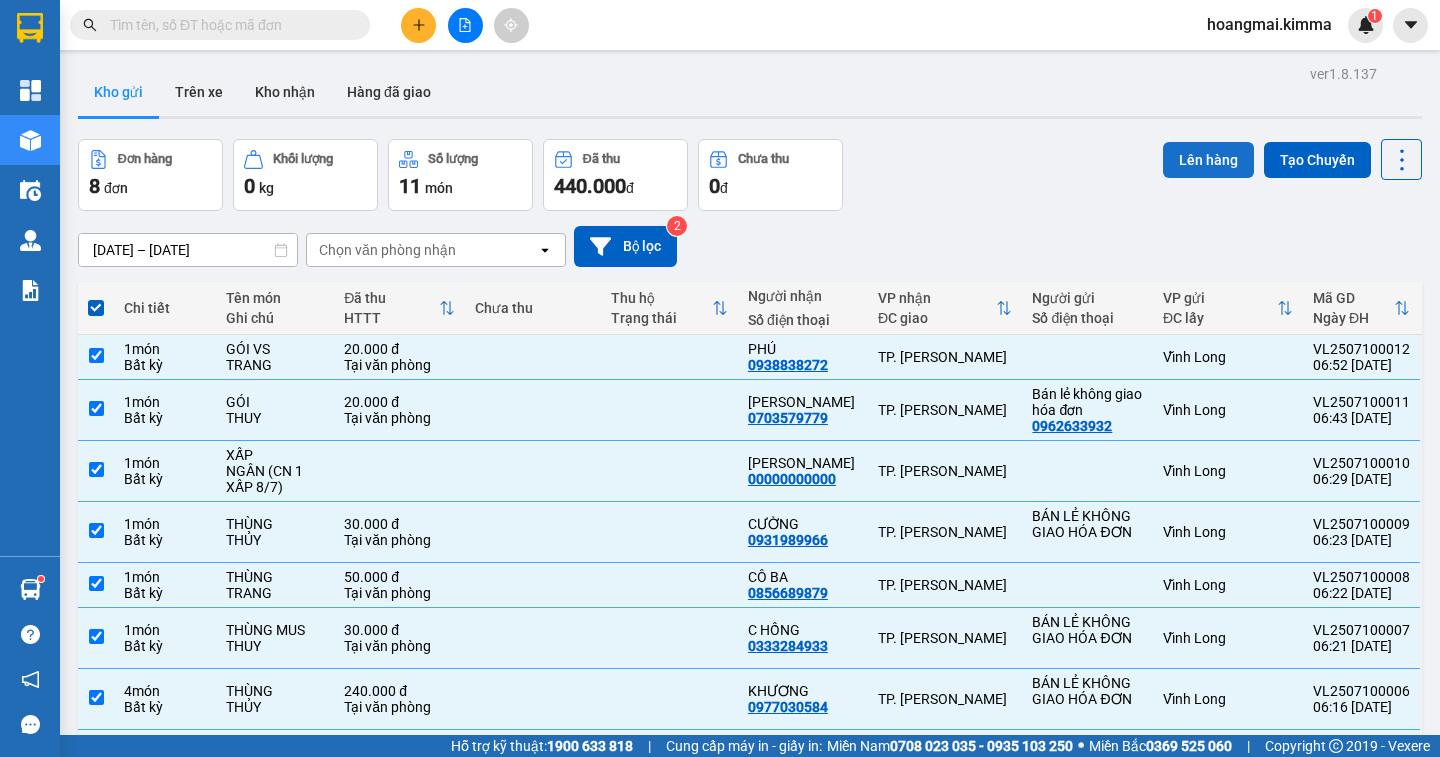 click on "Lên hàng" at bounding box center (1208, 160) 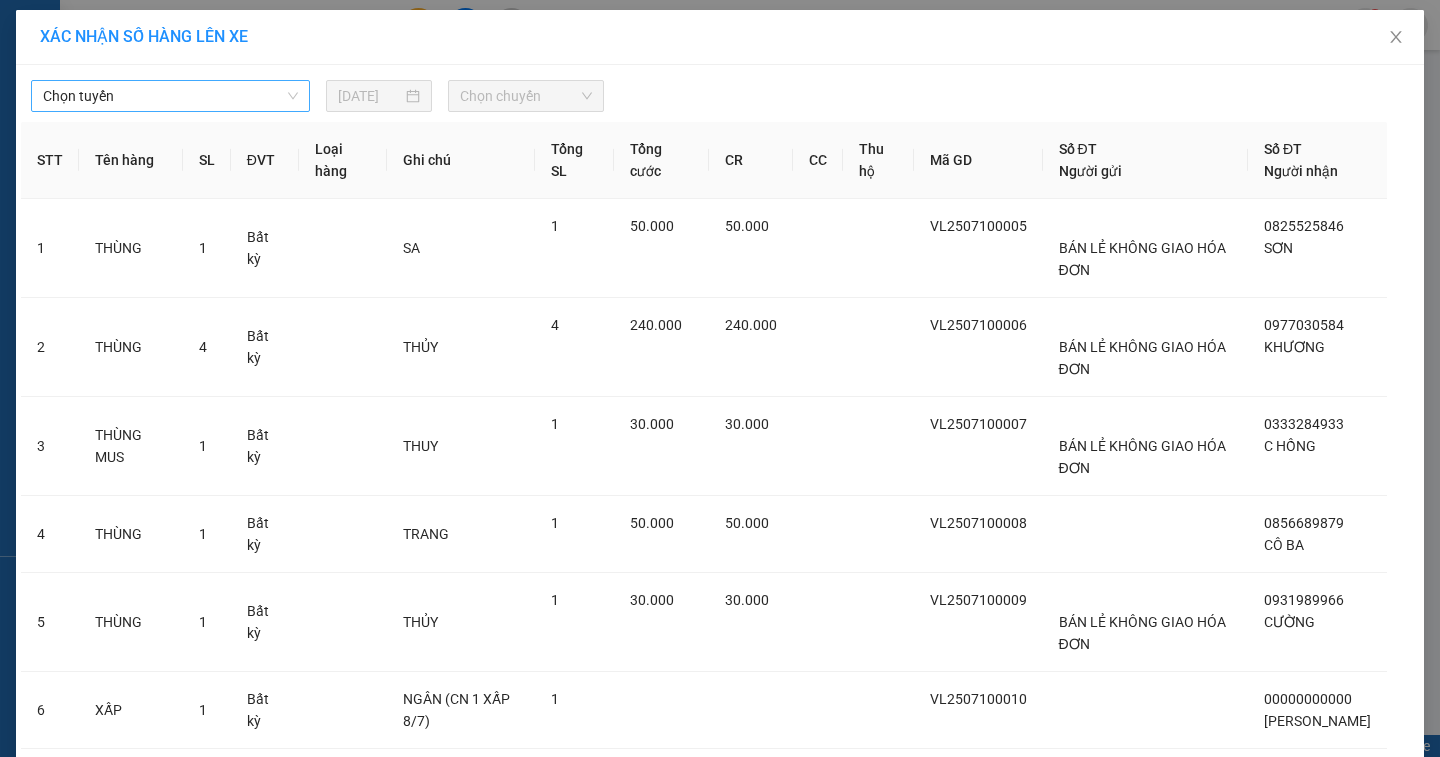 click on "Chọn tuyến" at bounding box center [170, 96] 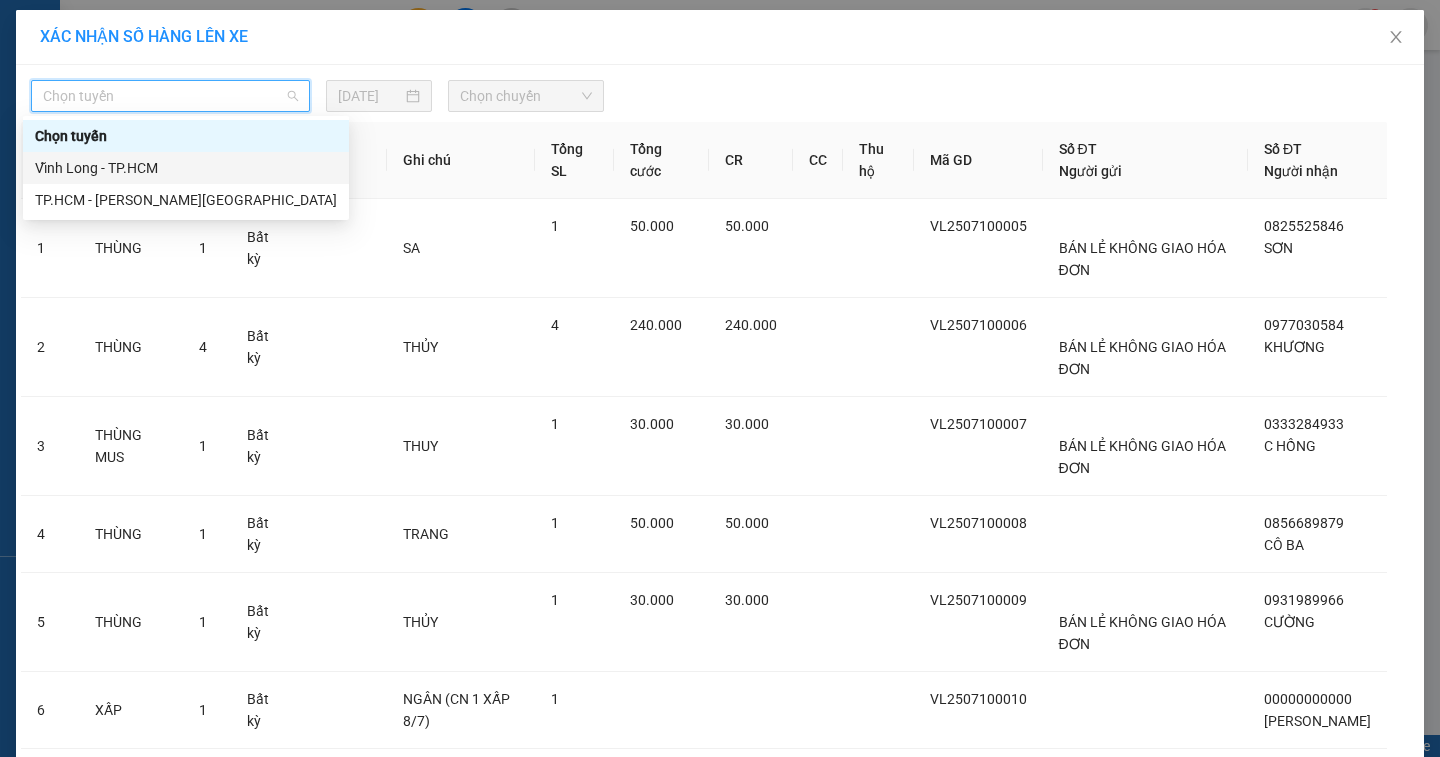 click on "Vĩnh Long - TP.HCM" at bounding box center (186, 168) 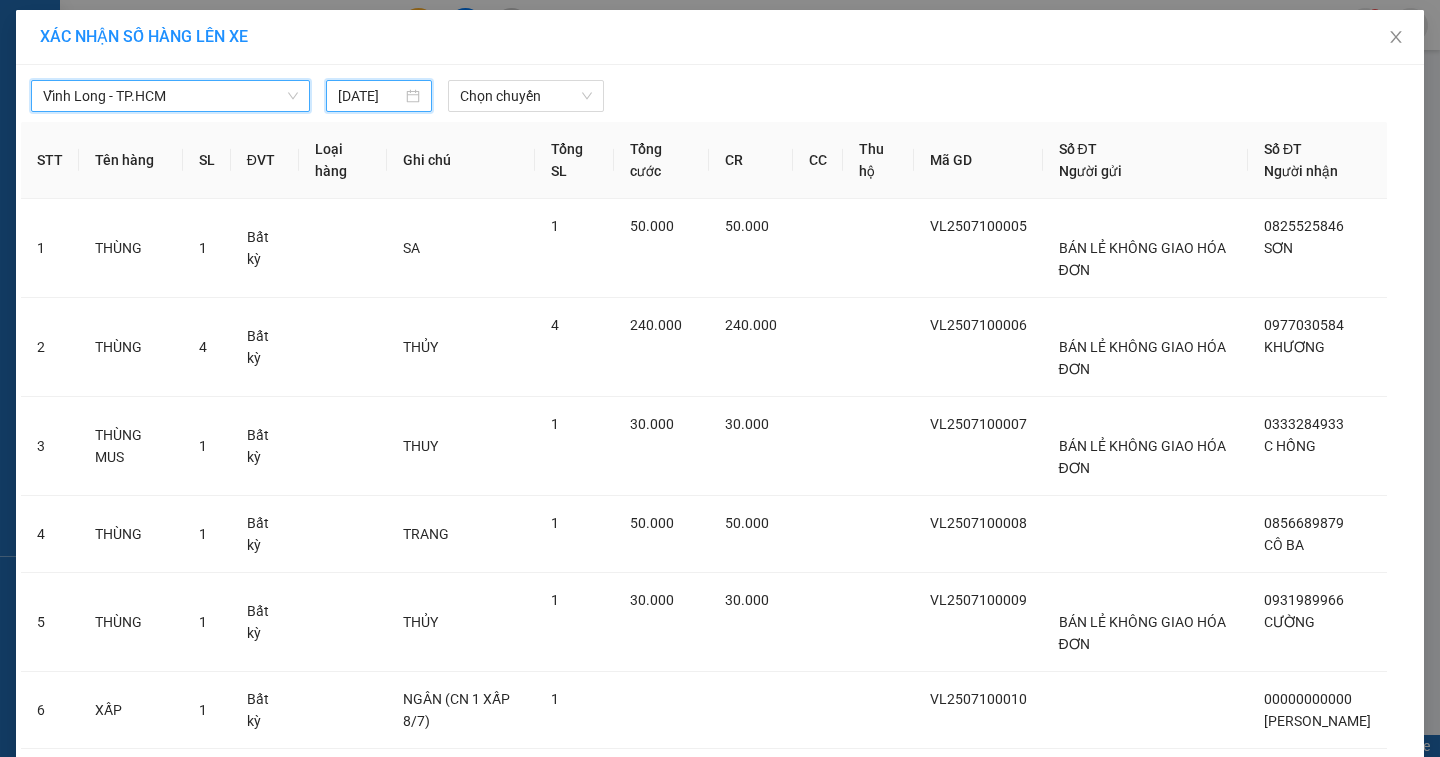 click on "[DATE]" at bounding box center (370, 96) 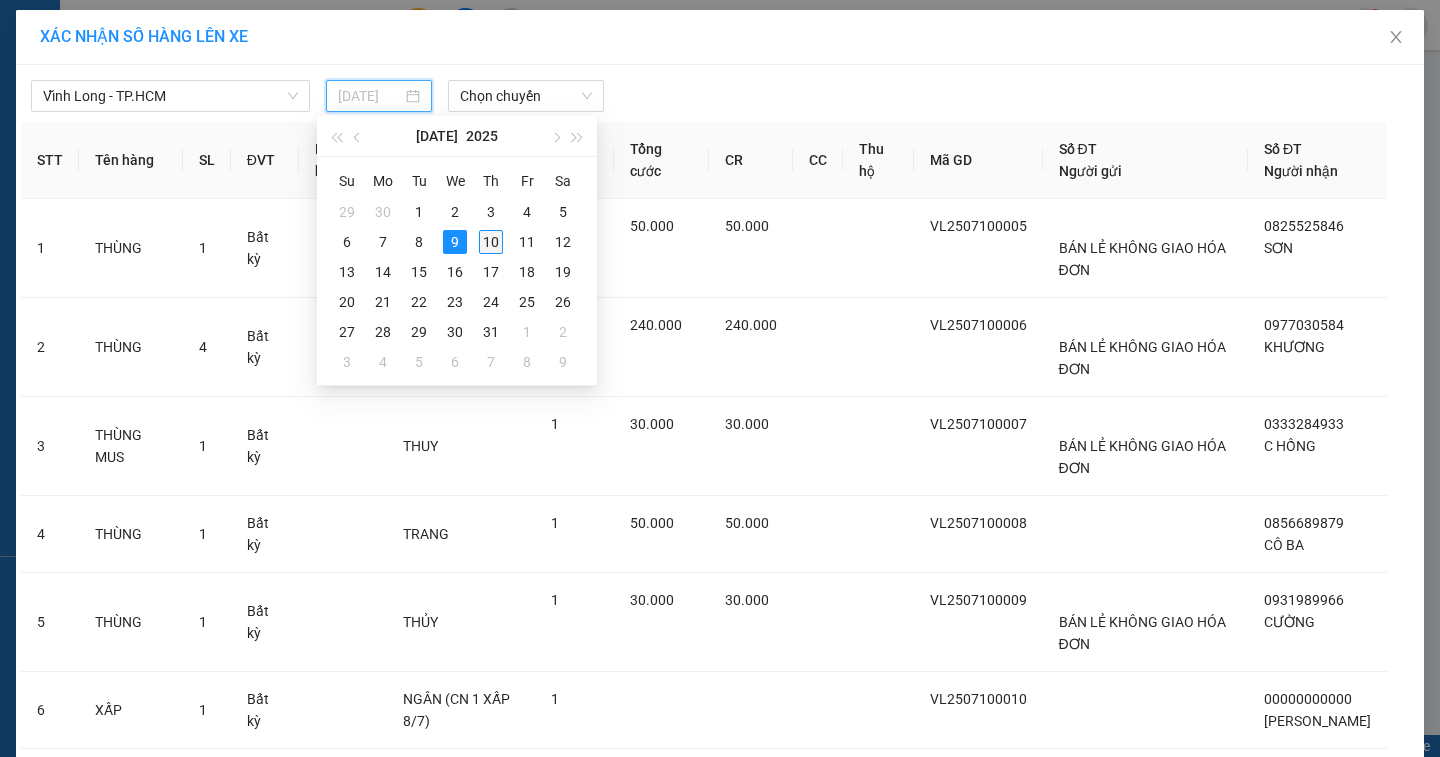 click on "10" at bounding box center [491, 242] 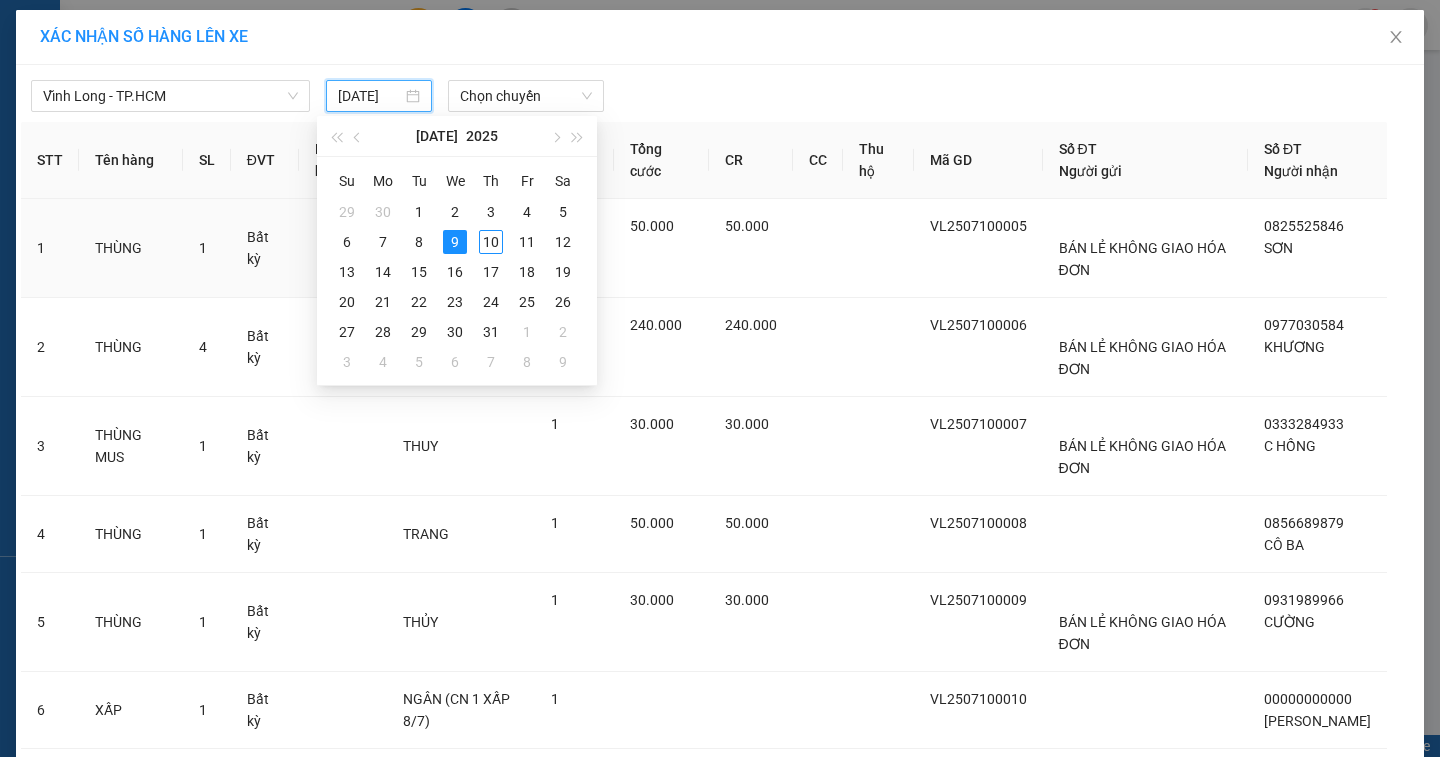 type on "[DATE]" 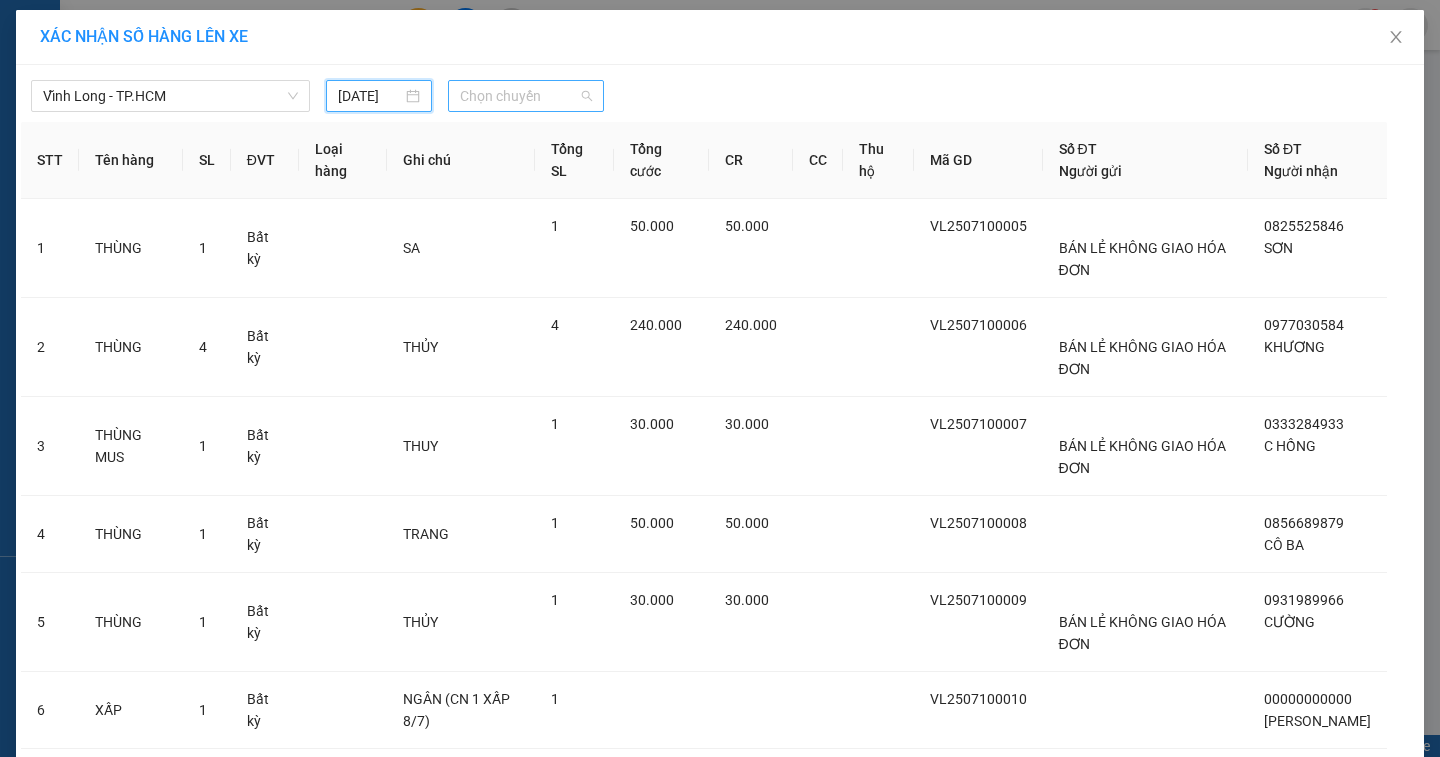 click on "Chọn chuyến" at bounding box center [526, 96] 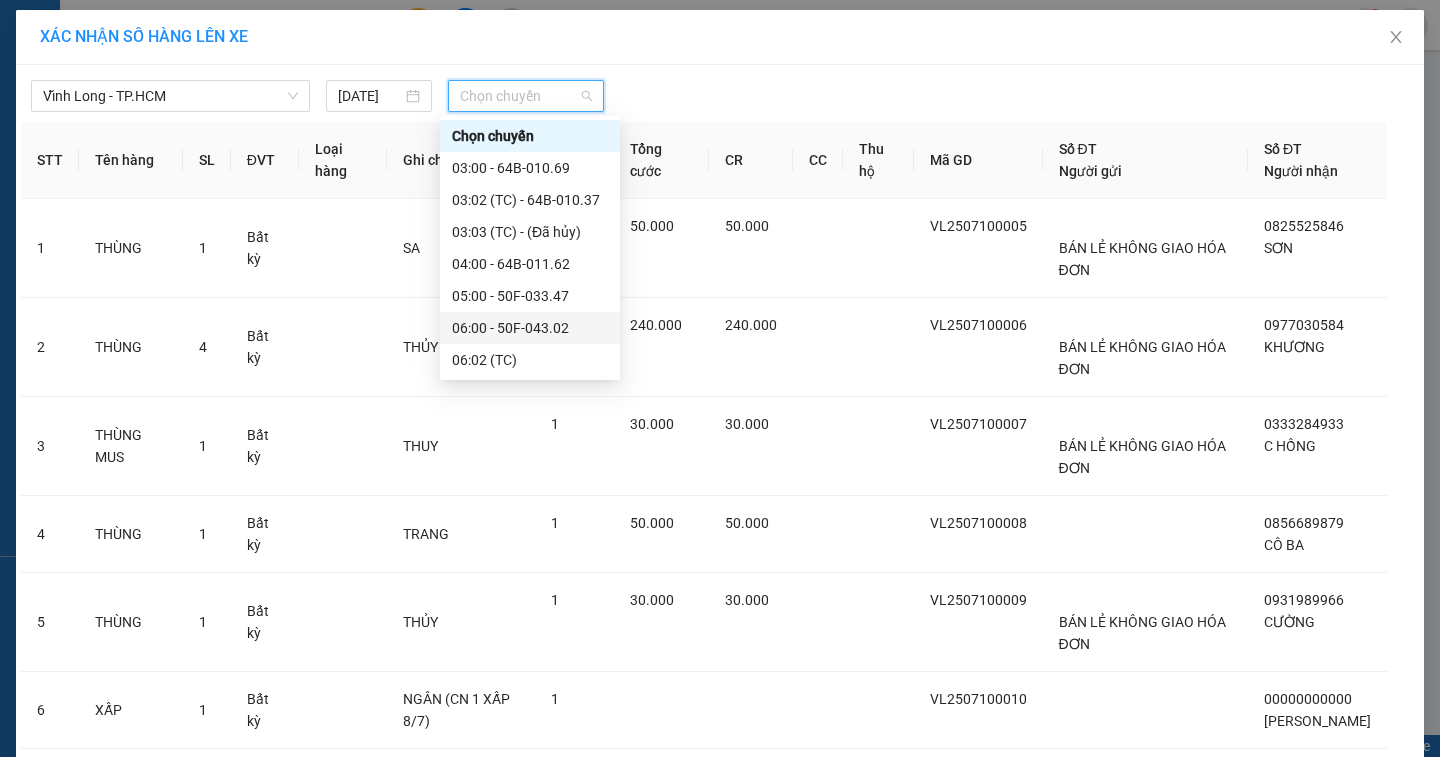 scroll, scrollTop: 100, scrollLeft: 0, axis: vertical 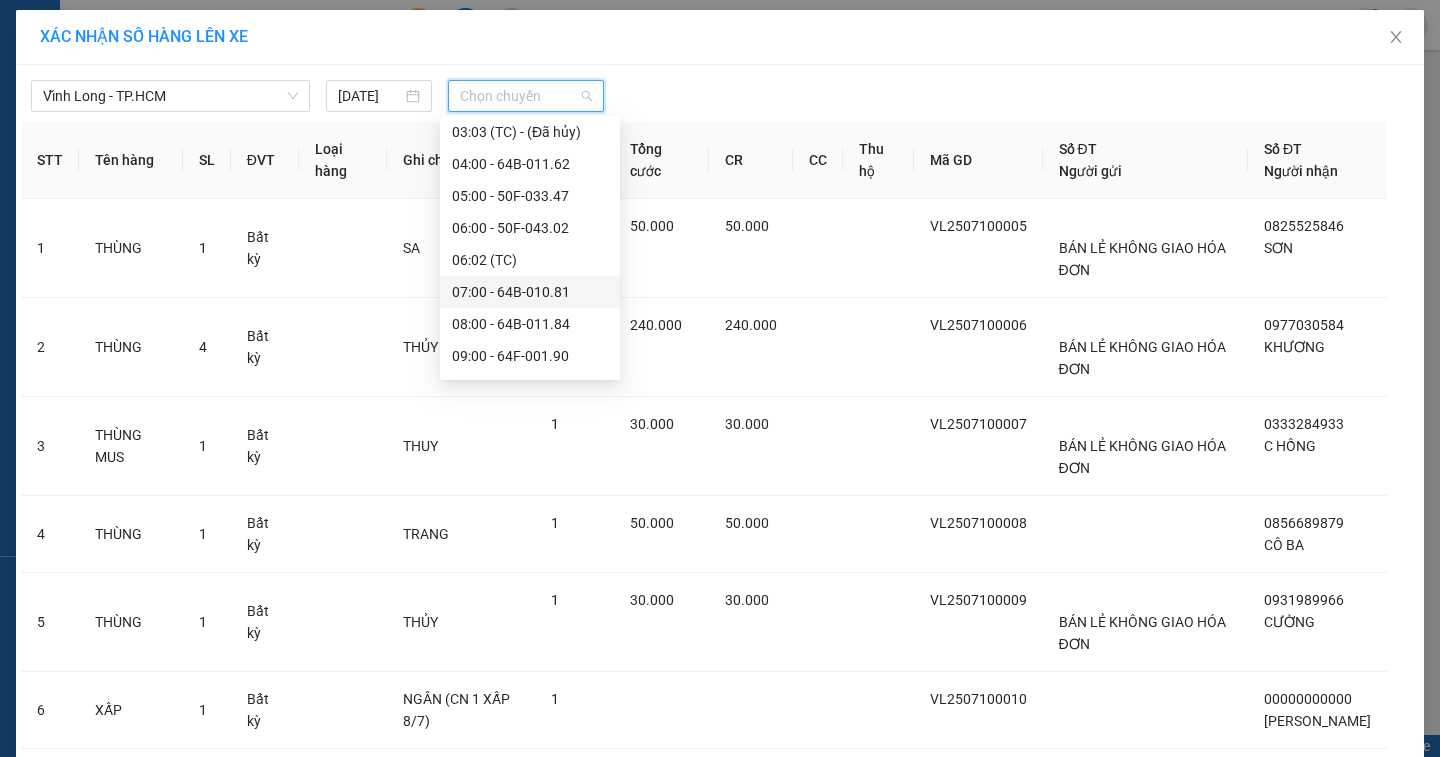 click on "07:00     - 64B-010.81" at bounding box center [530, 292] 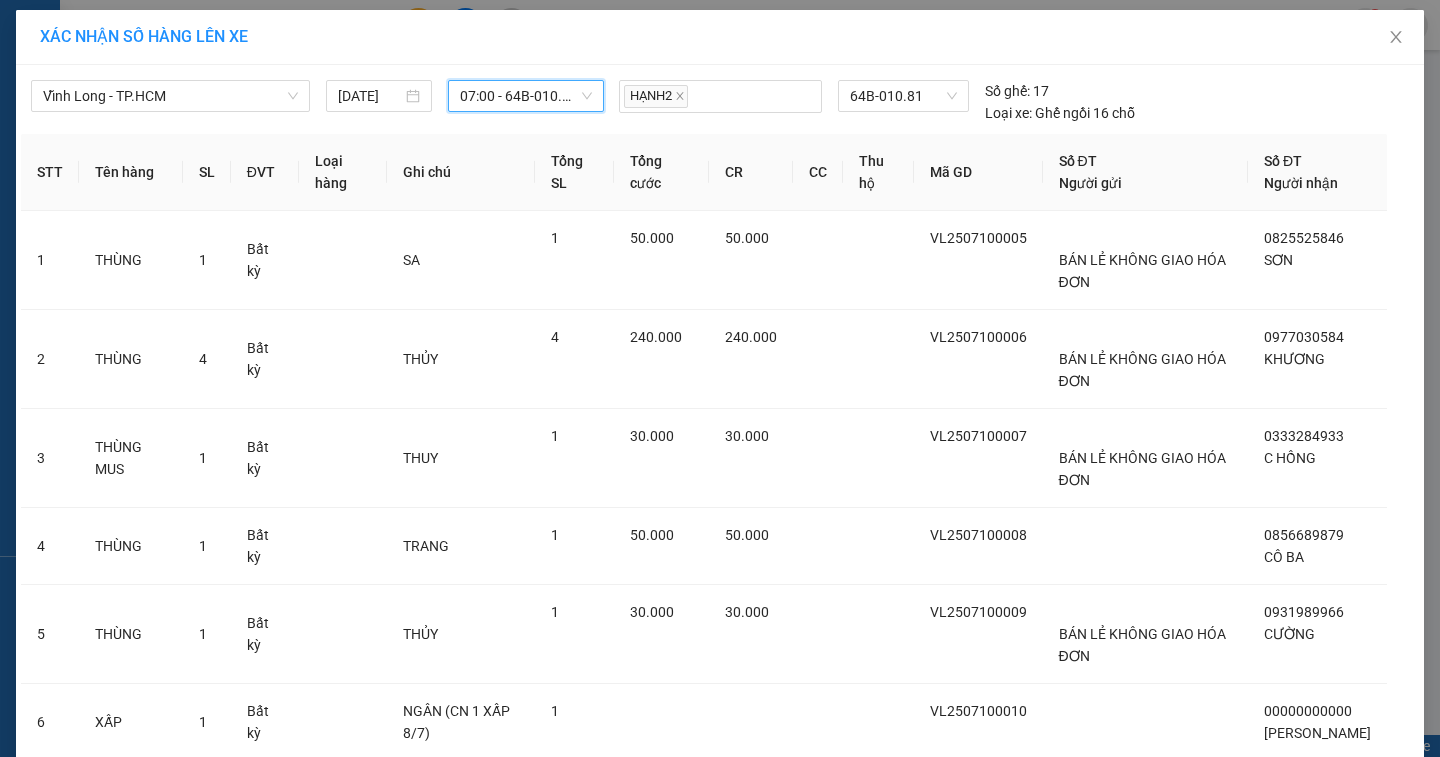 scroll, scrollTop: 304, scrollLeft: 0, axis: vertical 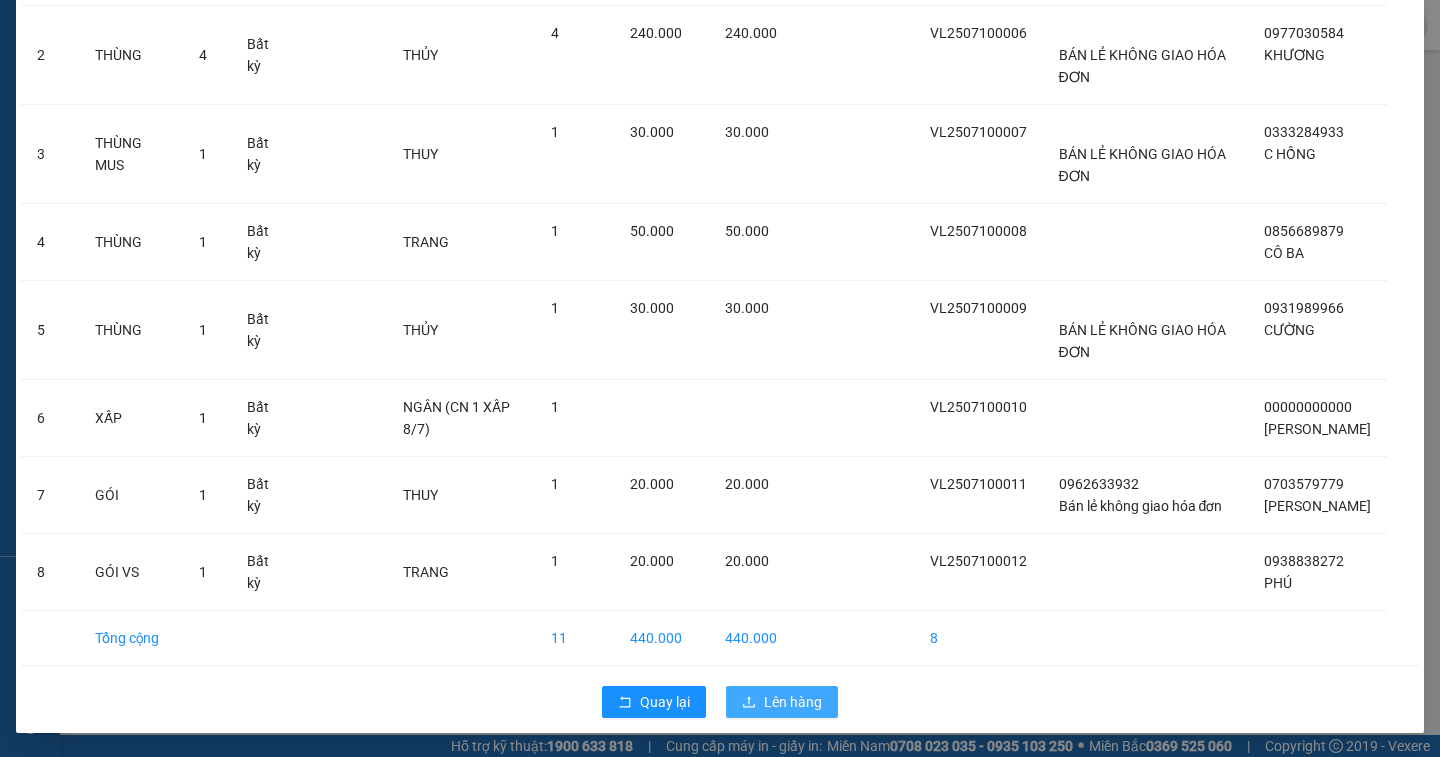 click on "Lên hàng" at bounding box center [793, 702] 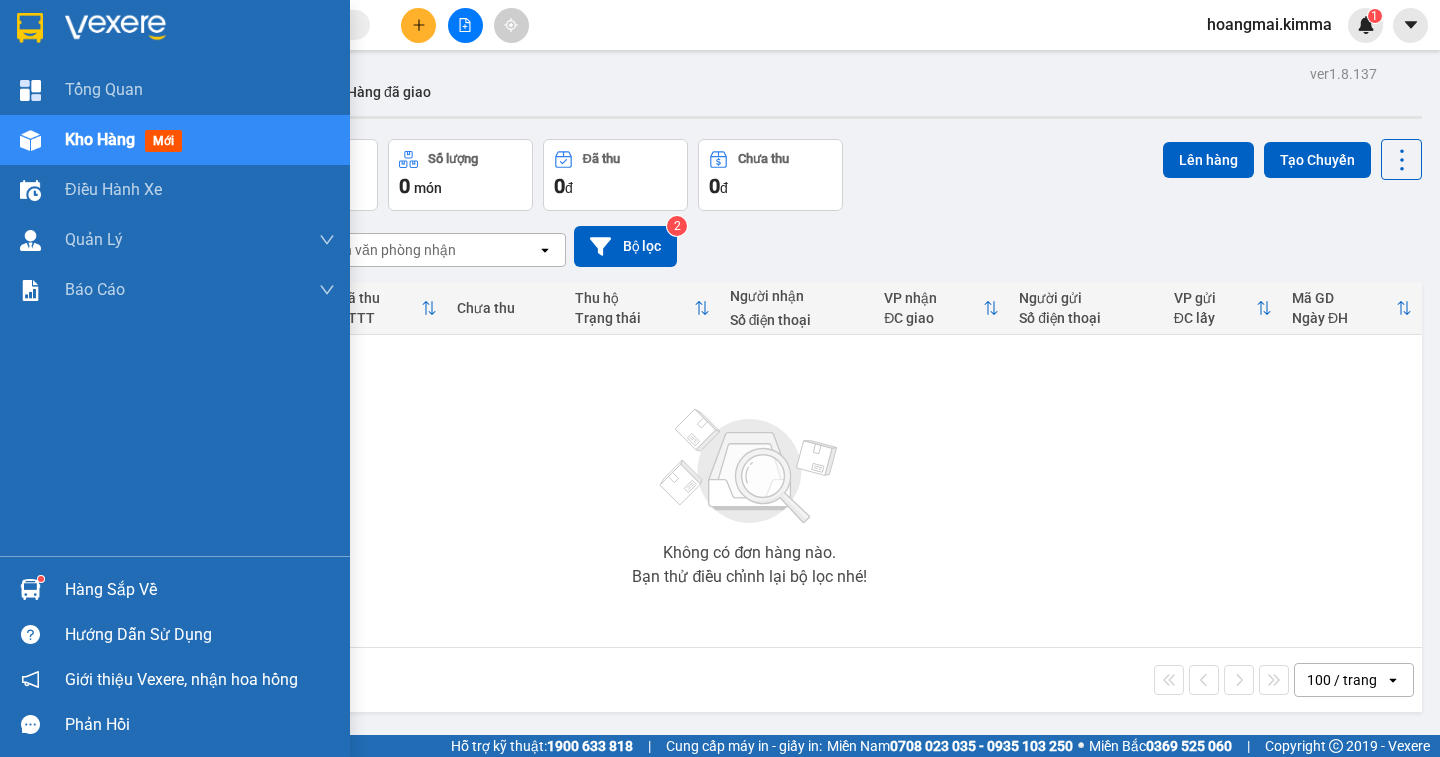 click on "Kho hàng" at bounding box center (100, 139) 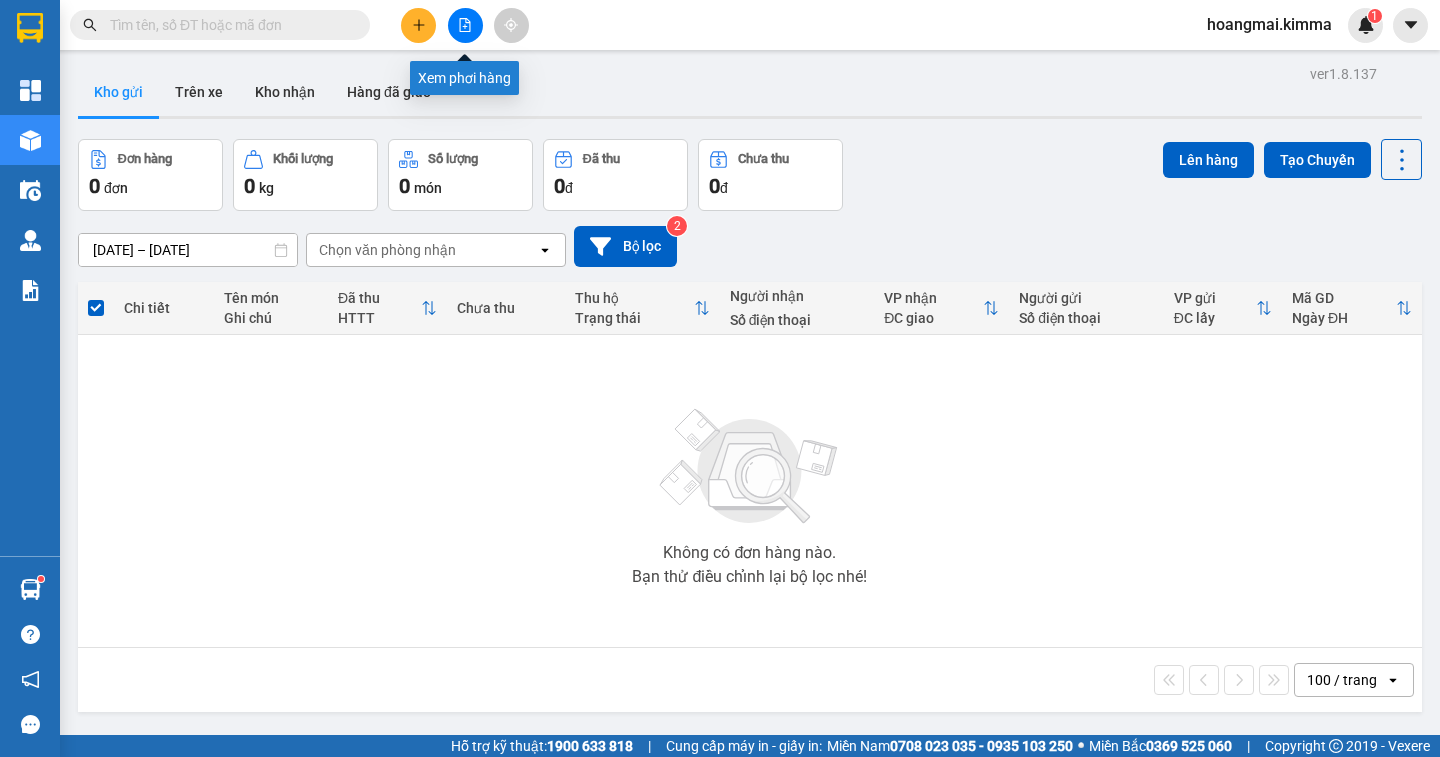 click at bounding box center (465, 25) 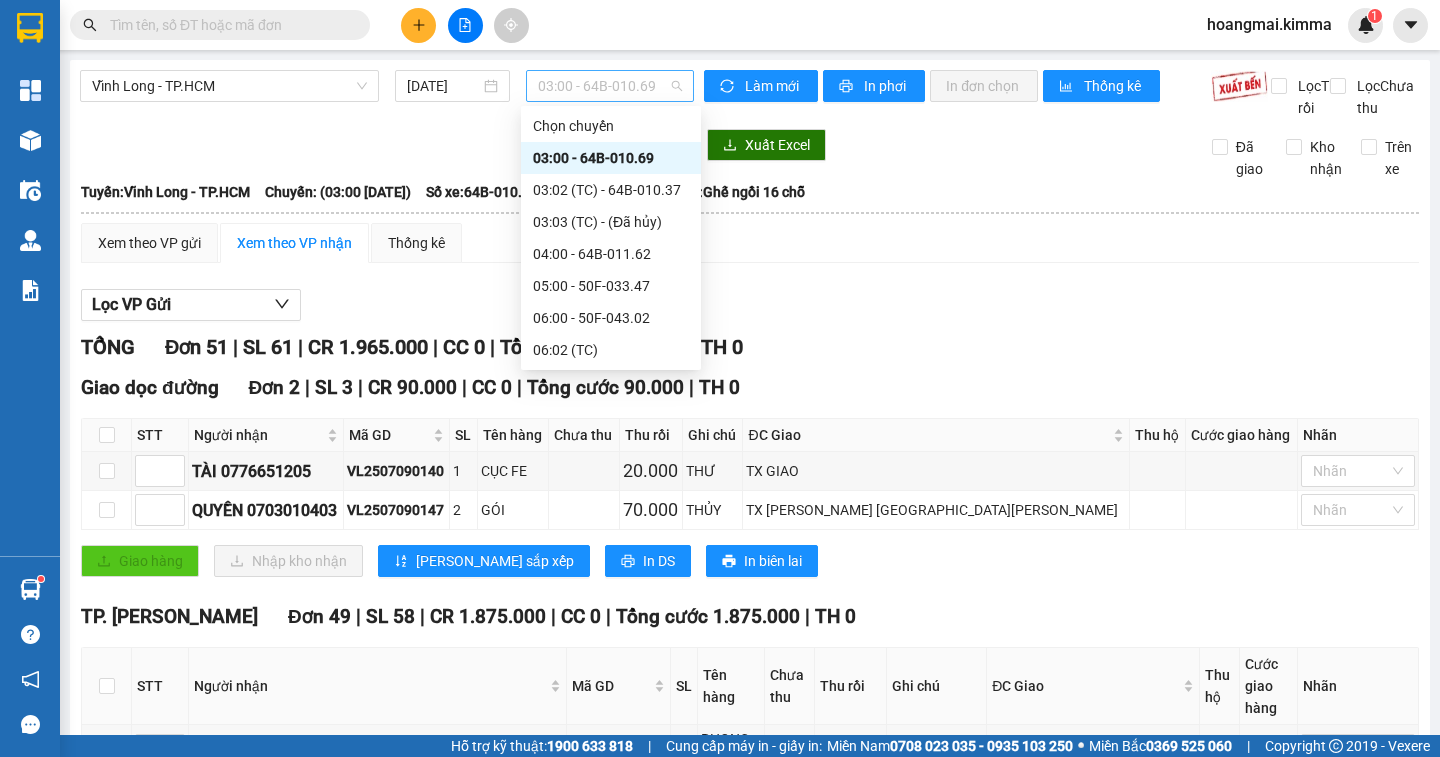 click on "03:00     - 64B-010.69" at bounding box center [610, 86] 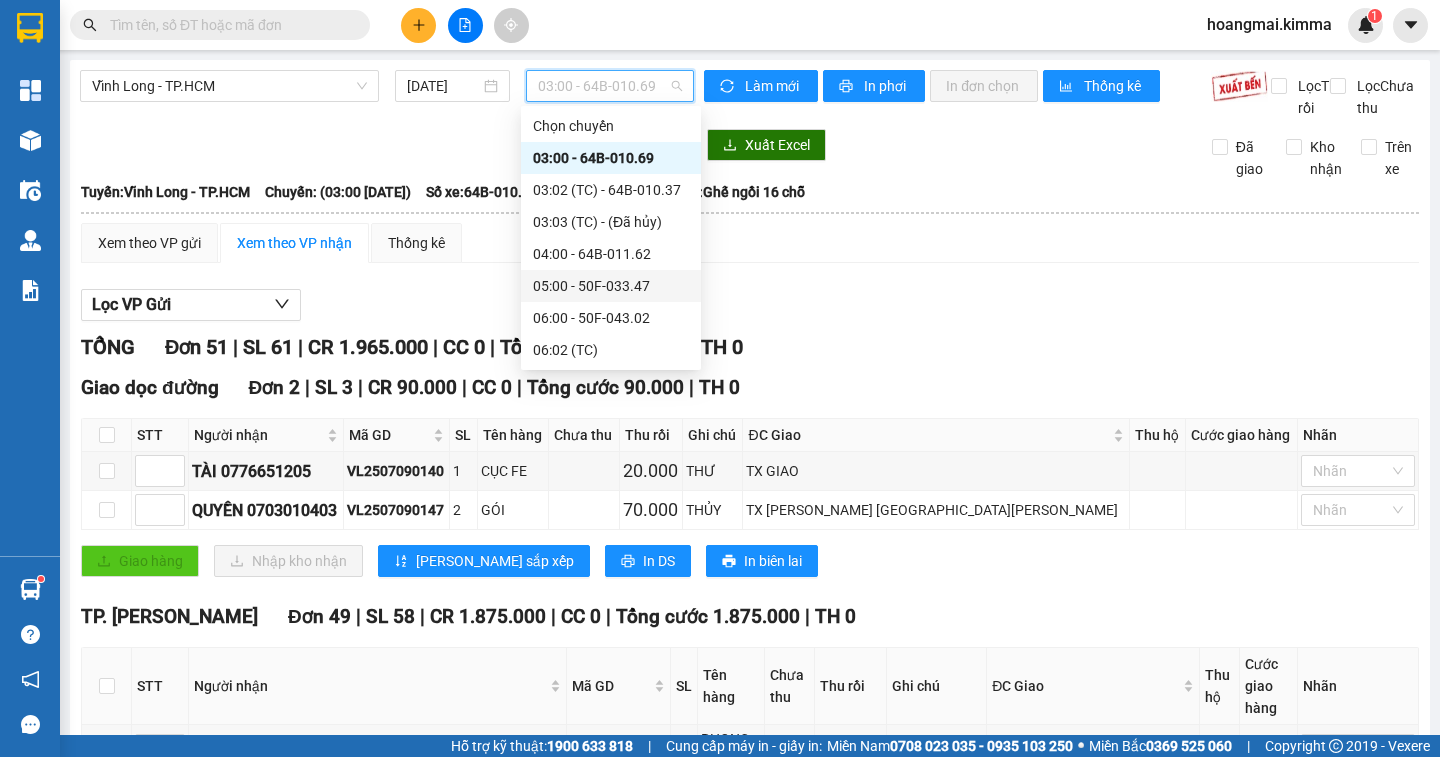scroll, scrollTop: 200, scrollLeft: 0, axis: vertical 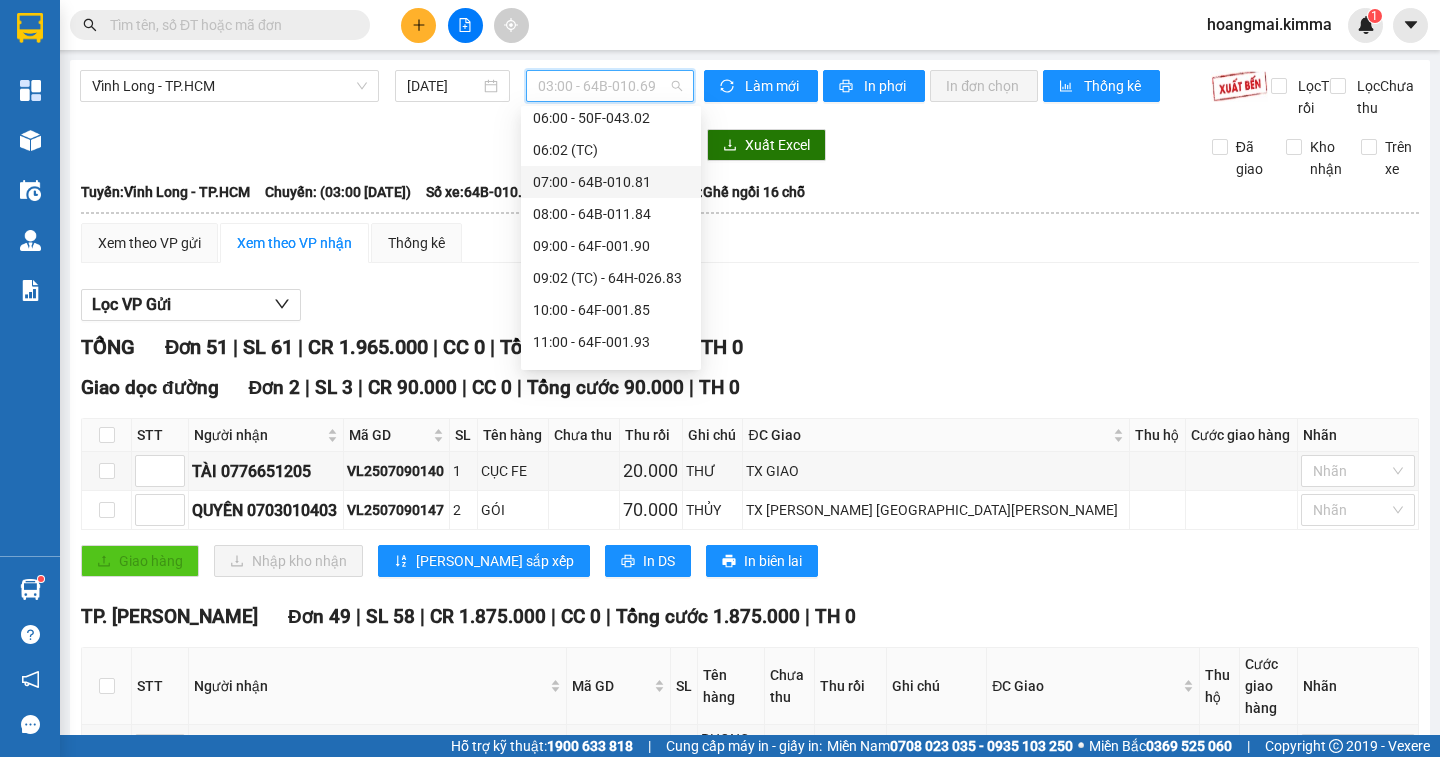 click on "07:00     - 64B-010.81" at bounding box center [611, 182] 